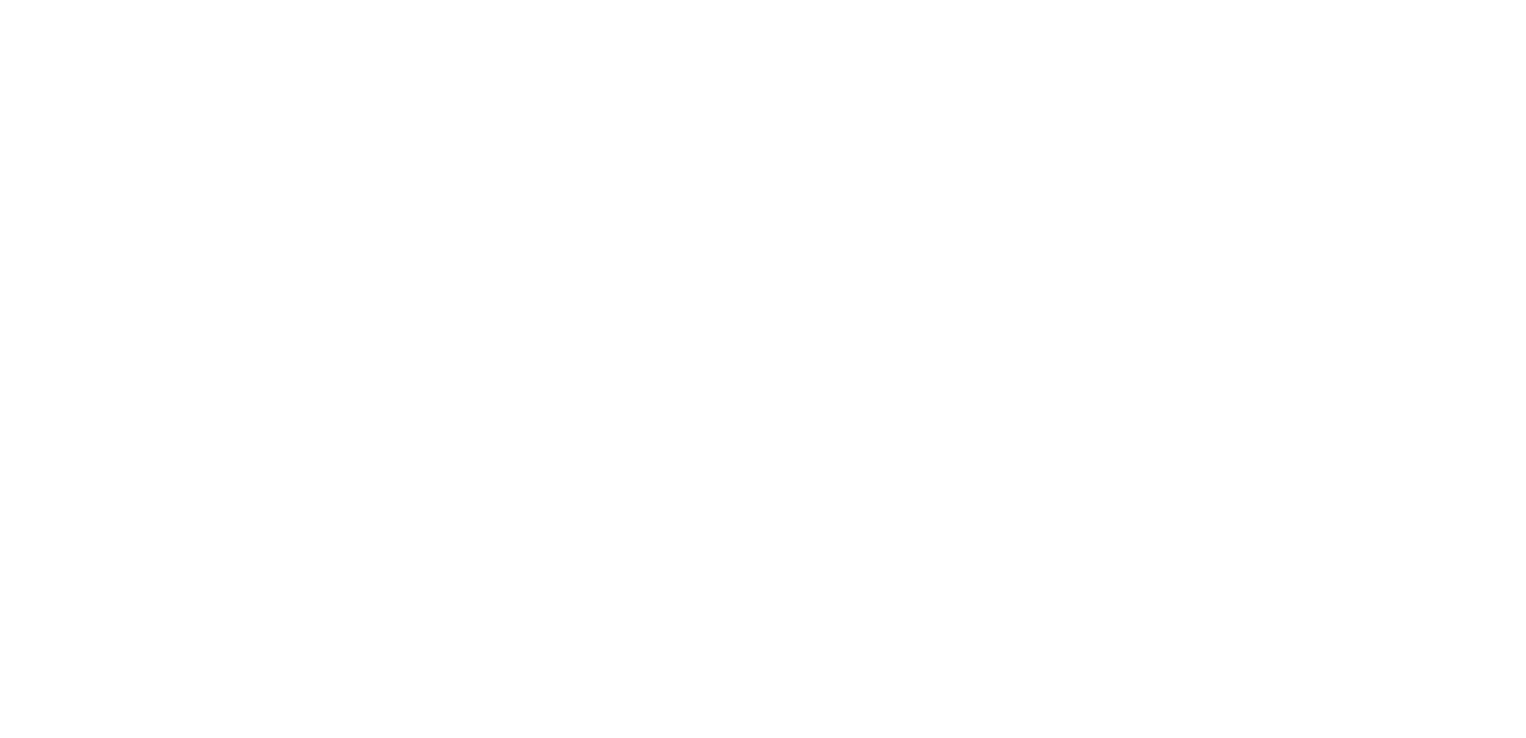 scroll, scrollTop: 0, scrollLeft: 0, axis: both 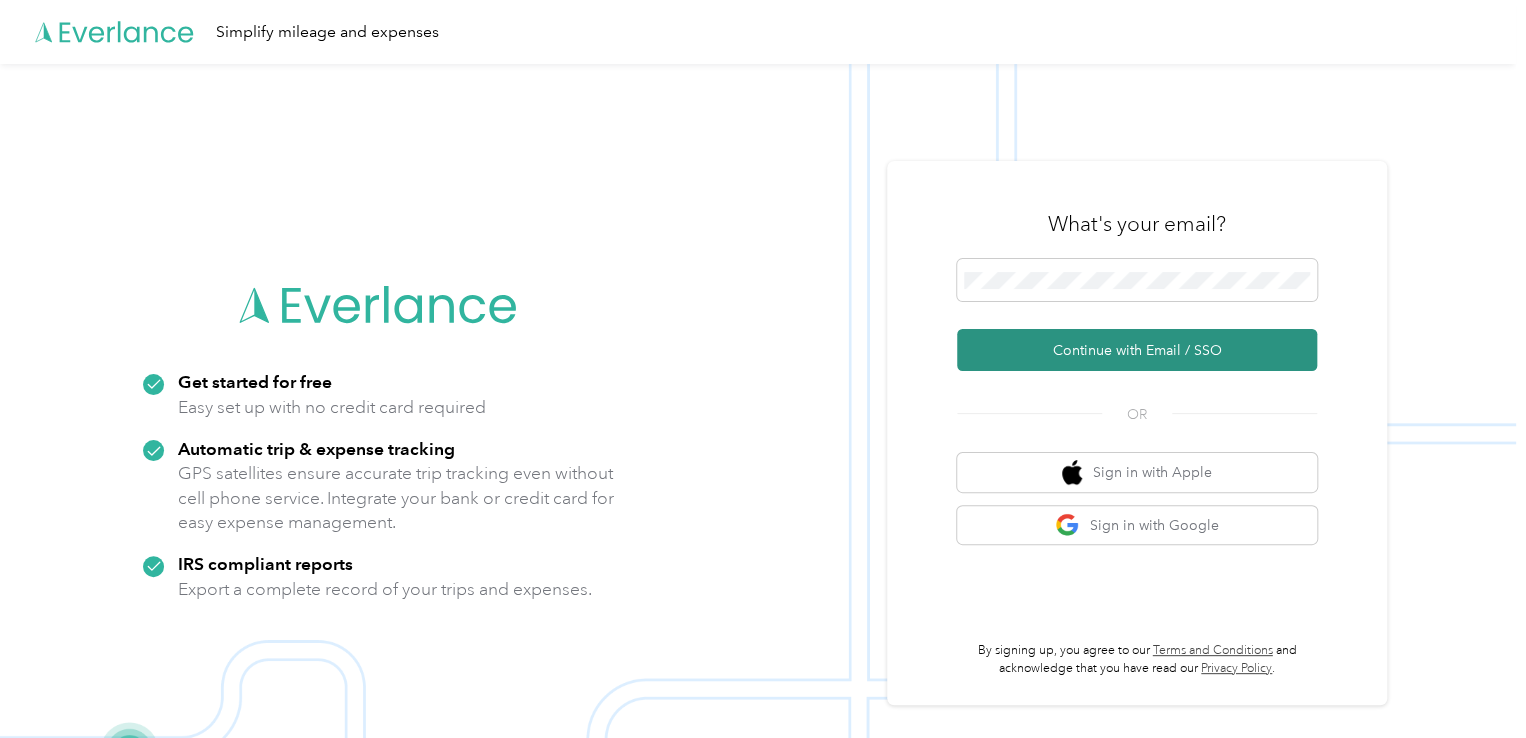 click on "Continue with Email / SSO" at bounding box center (1137, 350) 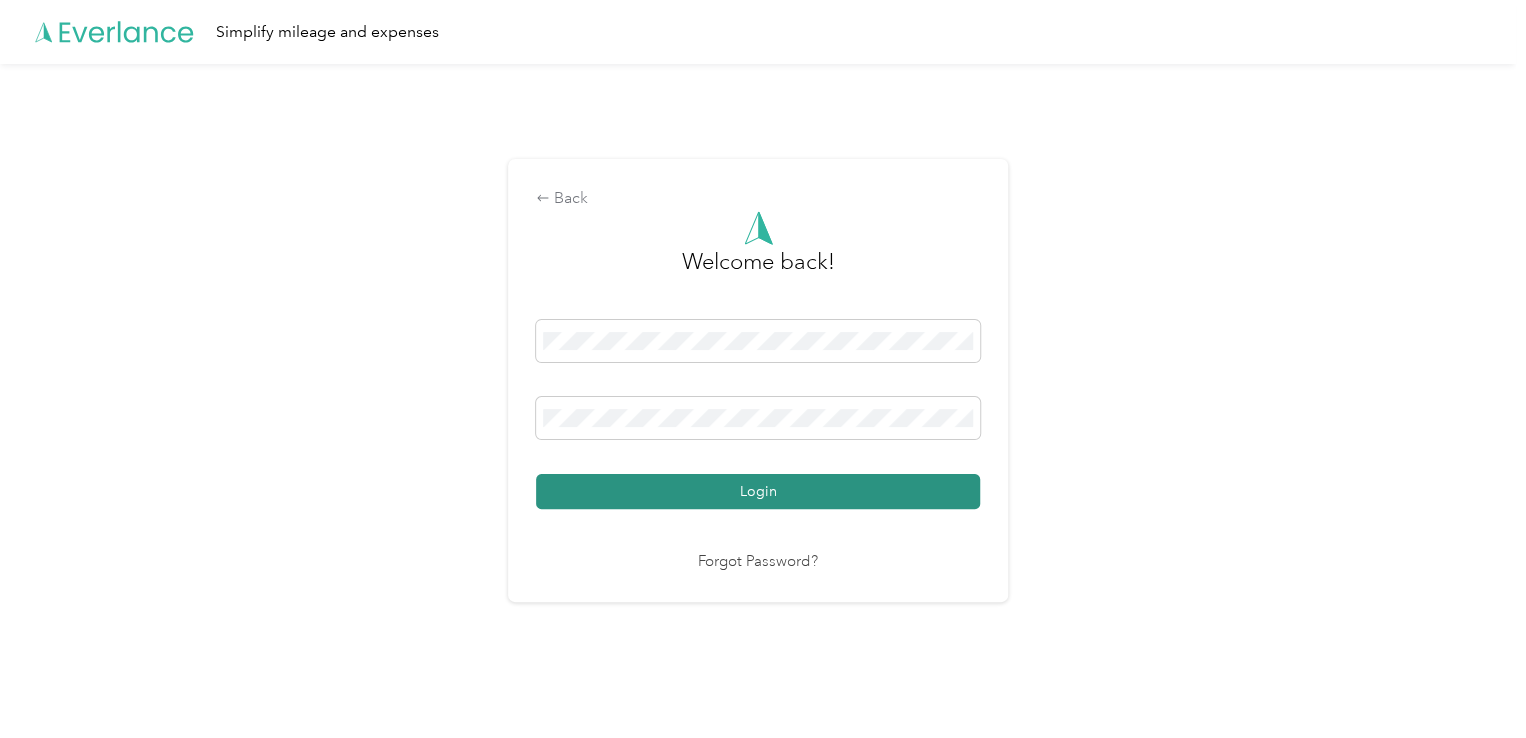 click on "Login" at bounding box center (758, 491) 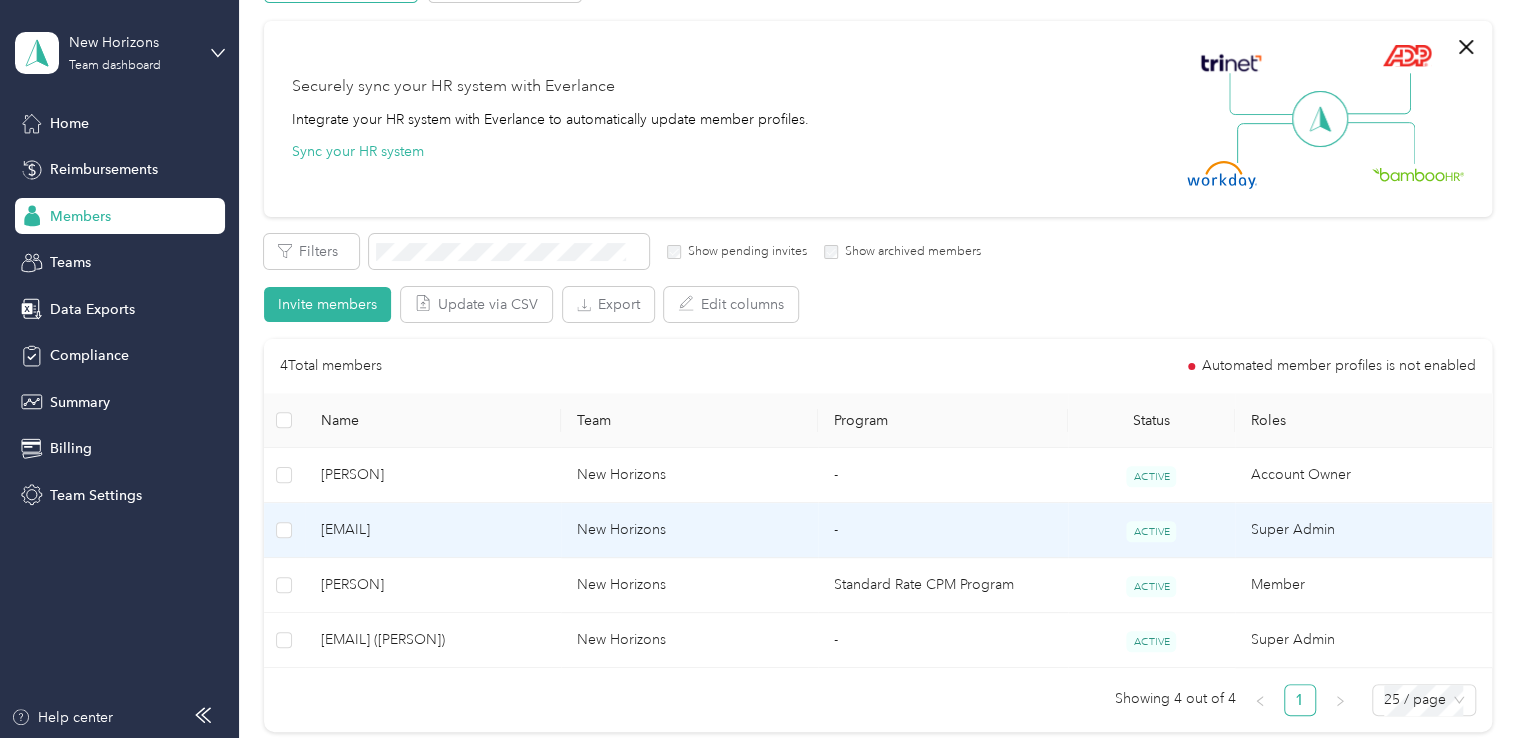 scroll, scrollTop: 200, scrollLeft: 0, axis: vertical 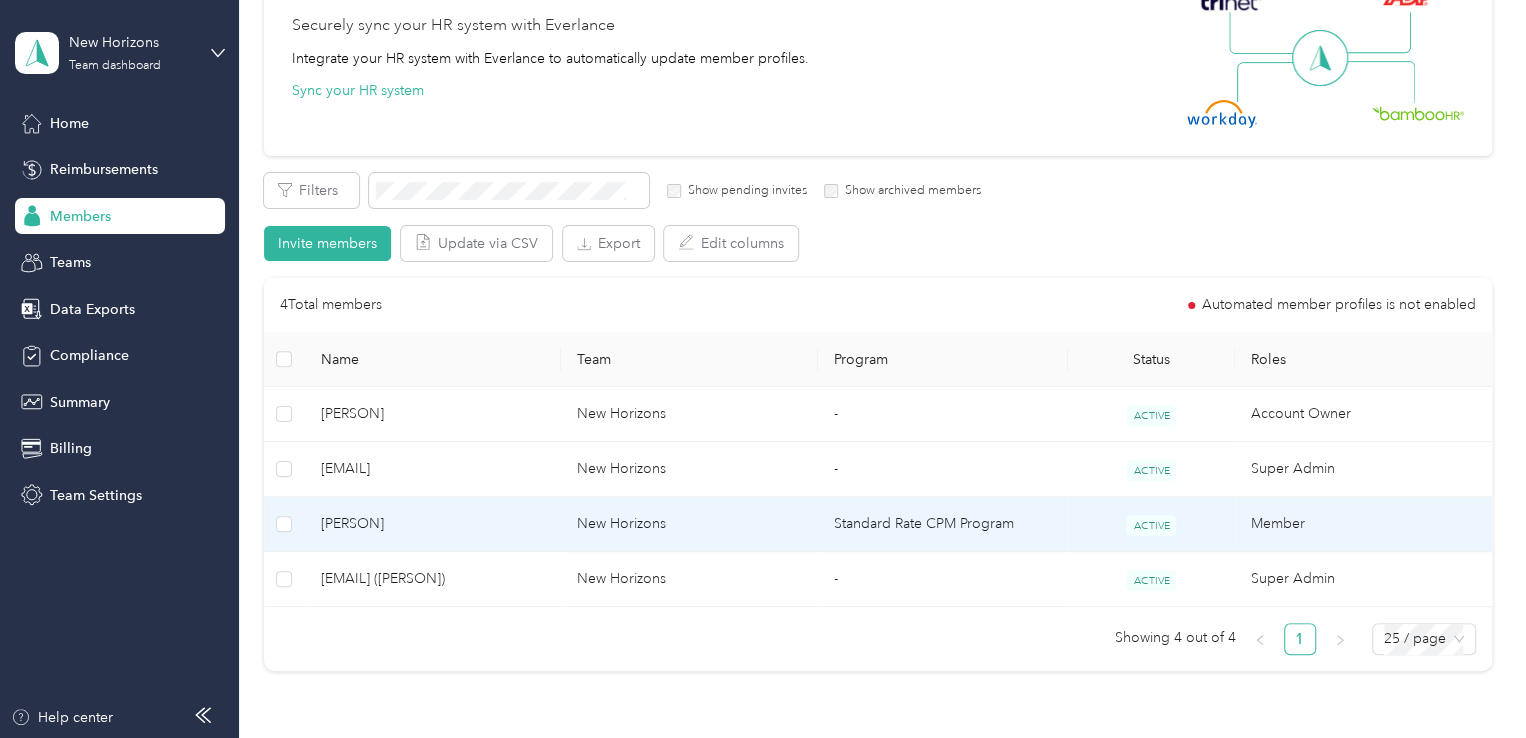 click on "[PERSON]" at bounding box center (433, 524) 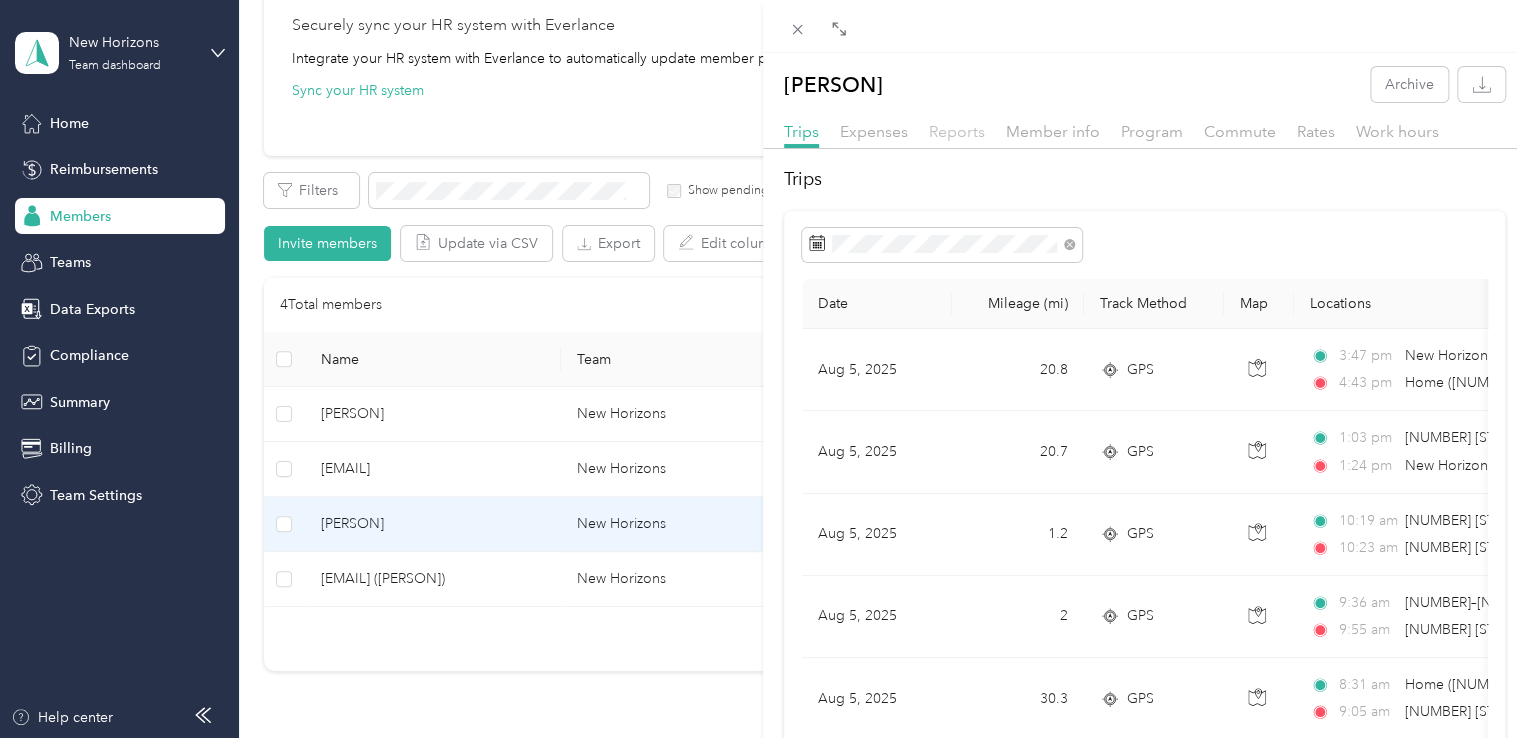 click on "Reports" at bounding box center (957, 131) 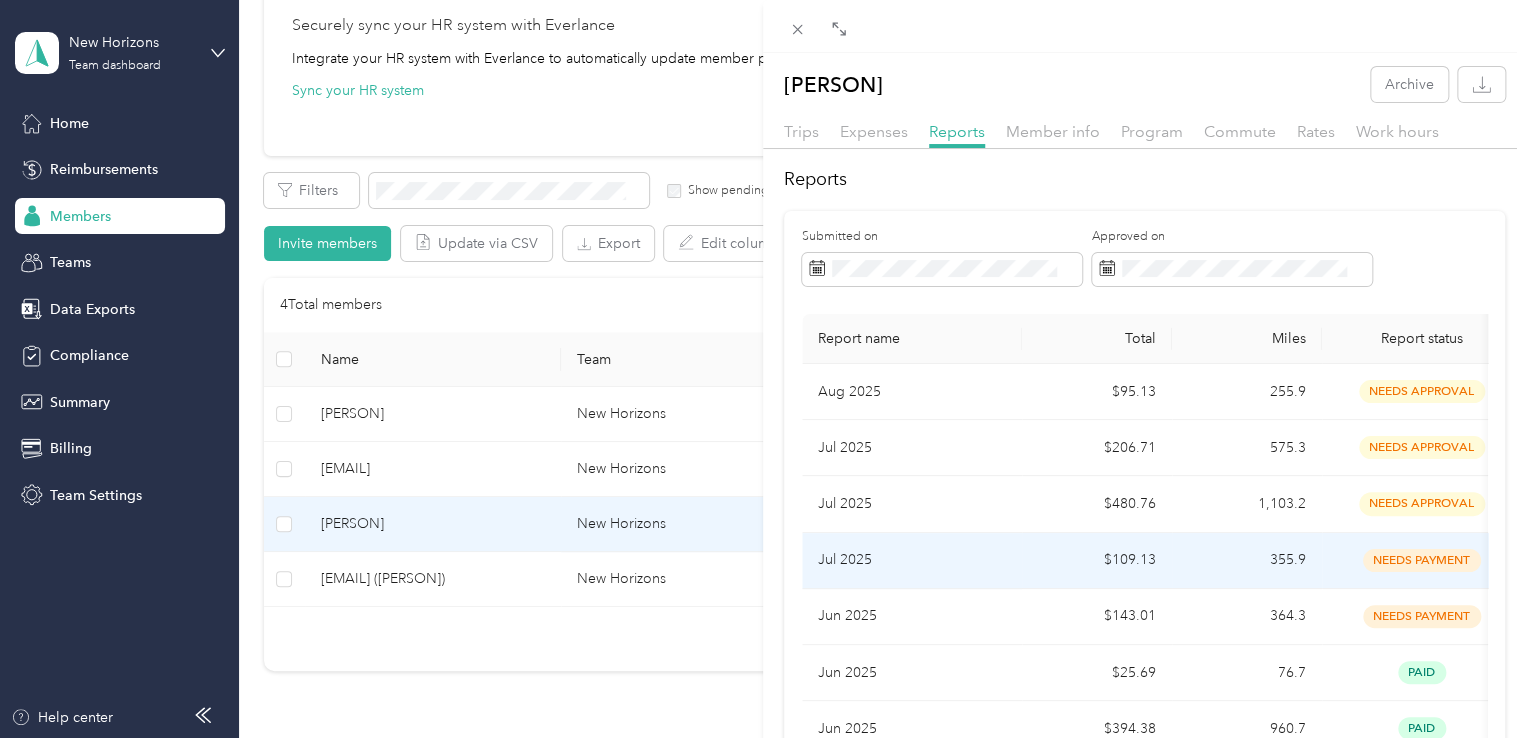 click on "Jul 2025" at bounding box center [912, 560] 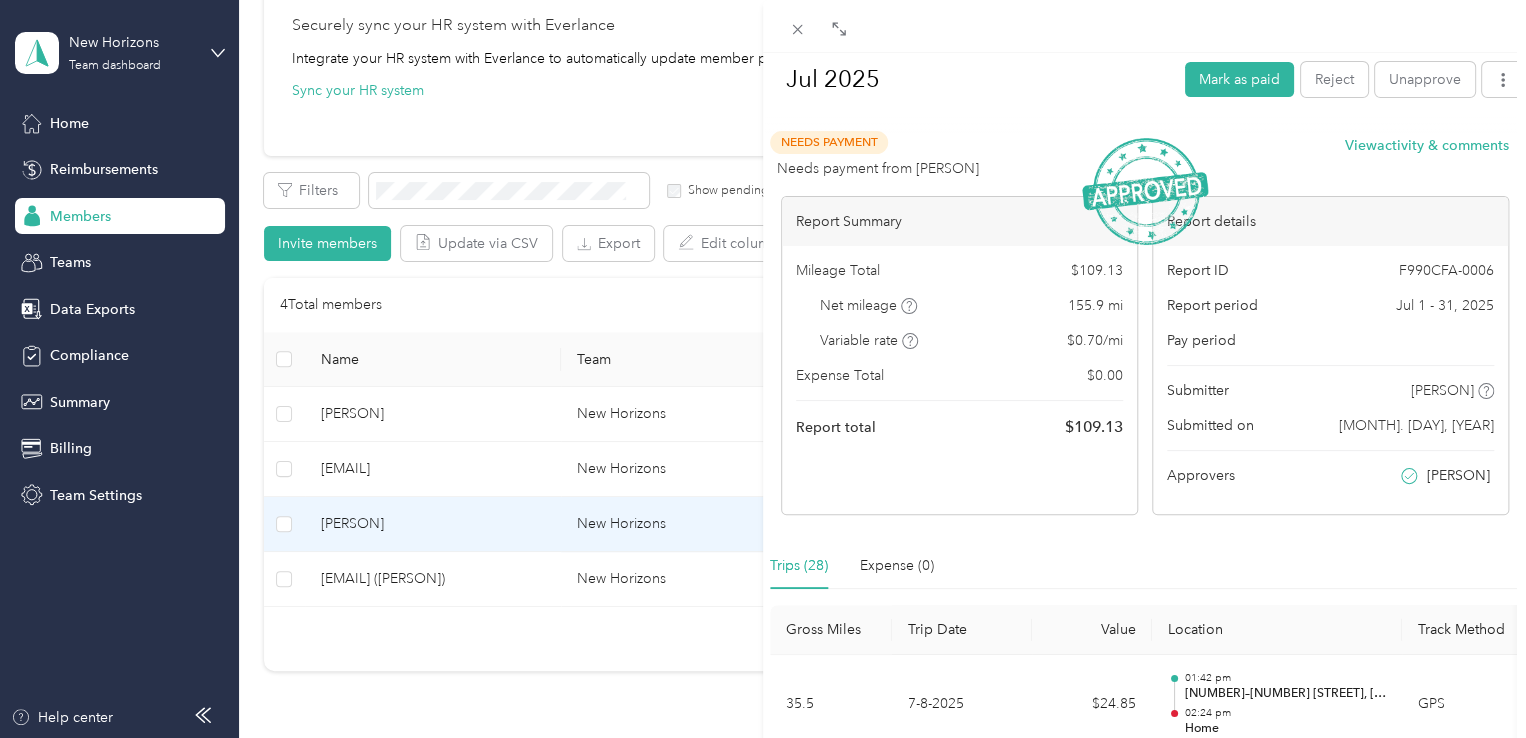 scroll, scrollTop: 0, scrollLeft: 0, axis: both 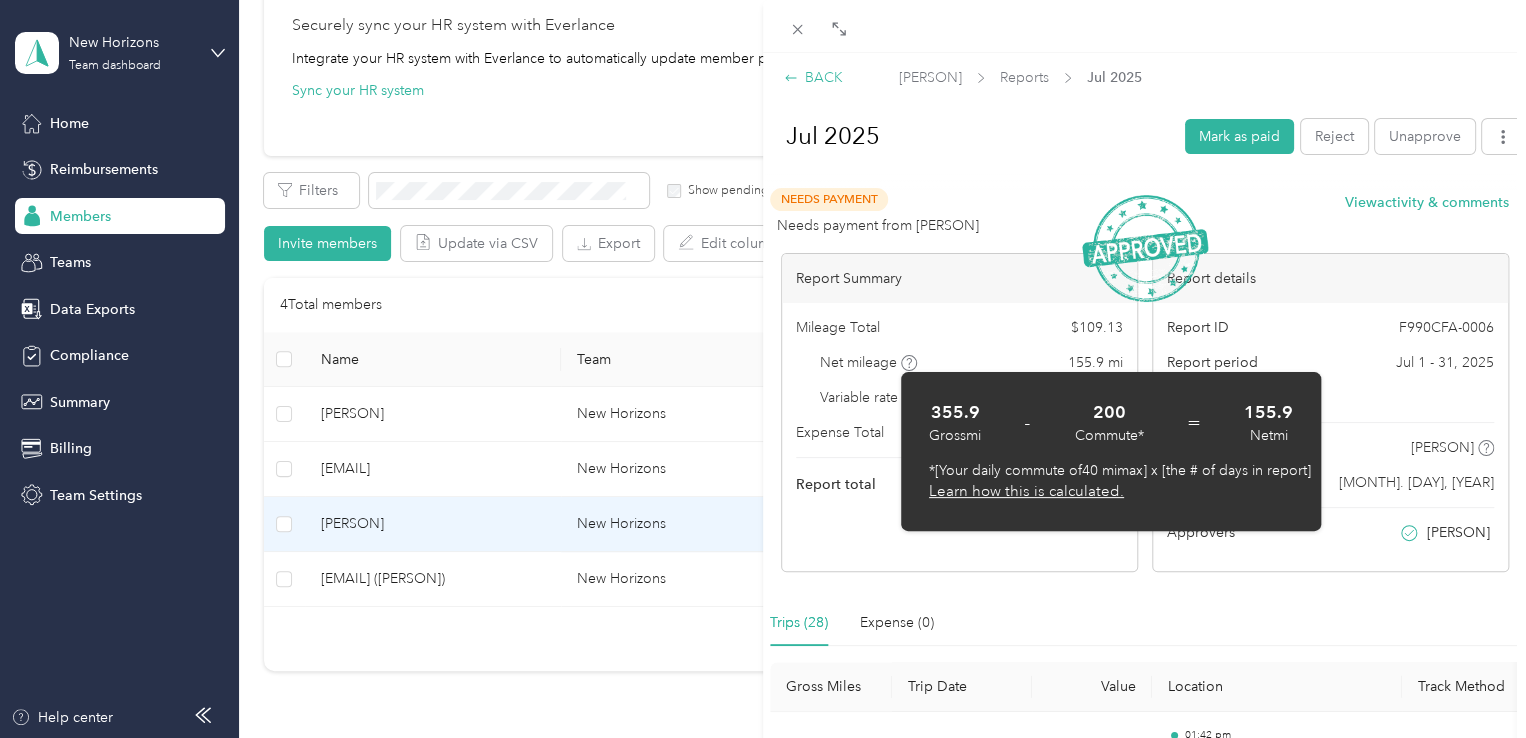 click on "BACK" at bounding box center [813, 77] 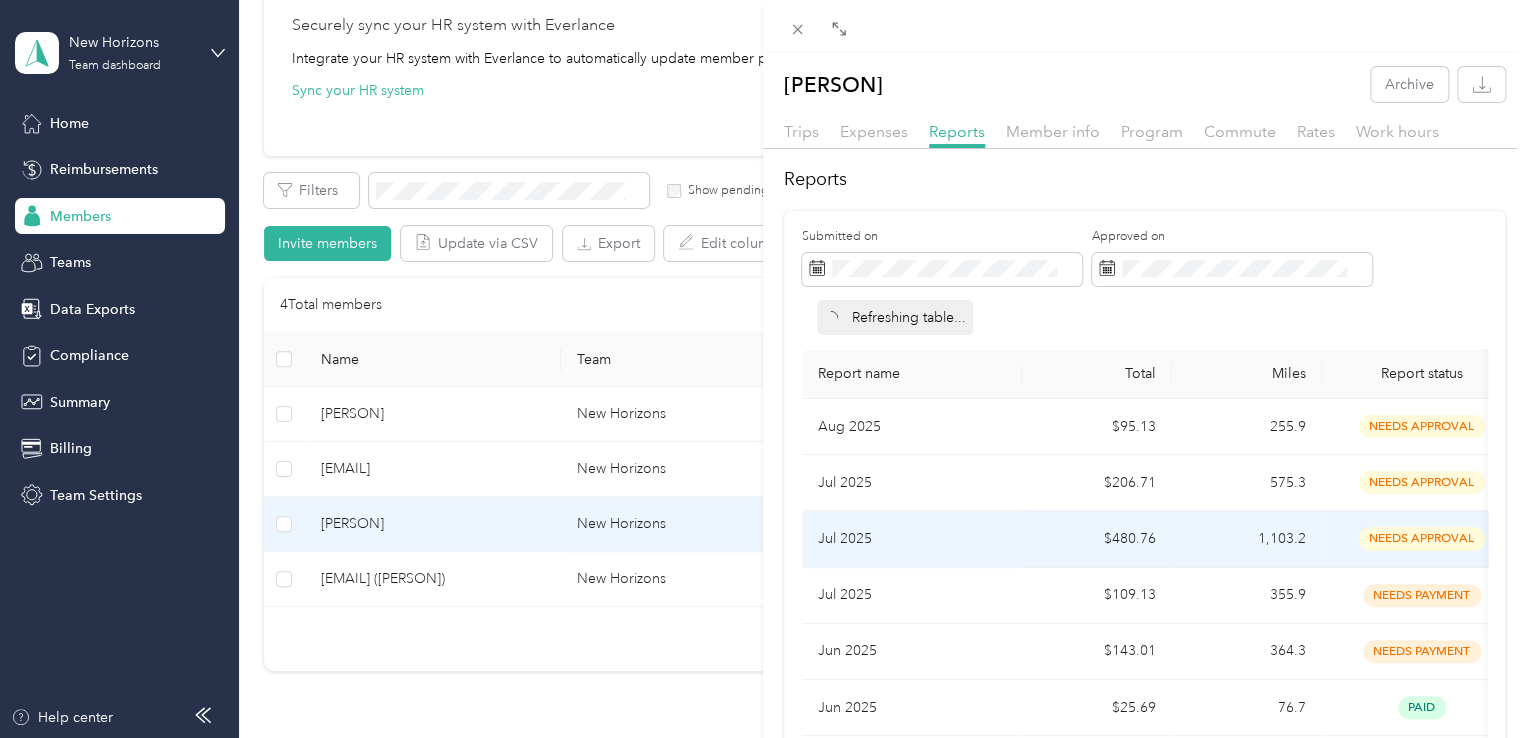 click on "$480.76" at bounding box center [1097, 539] 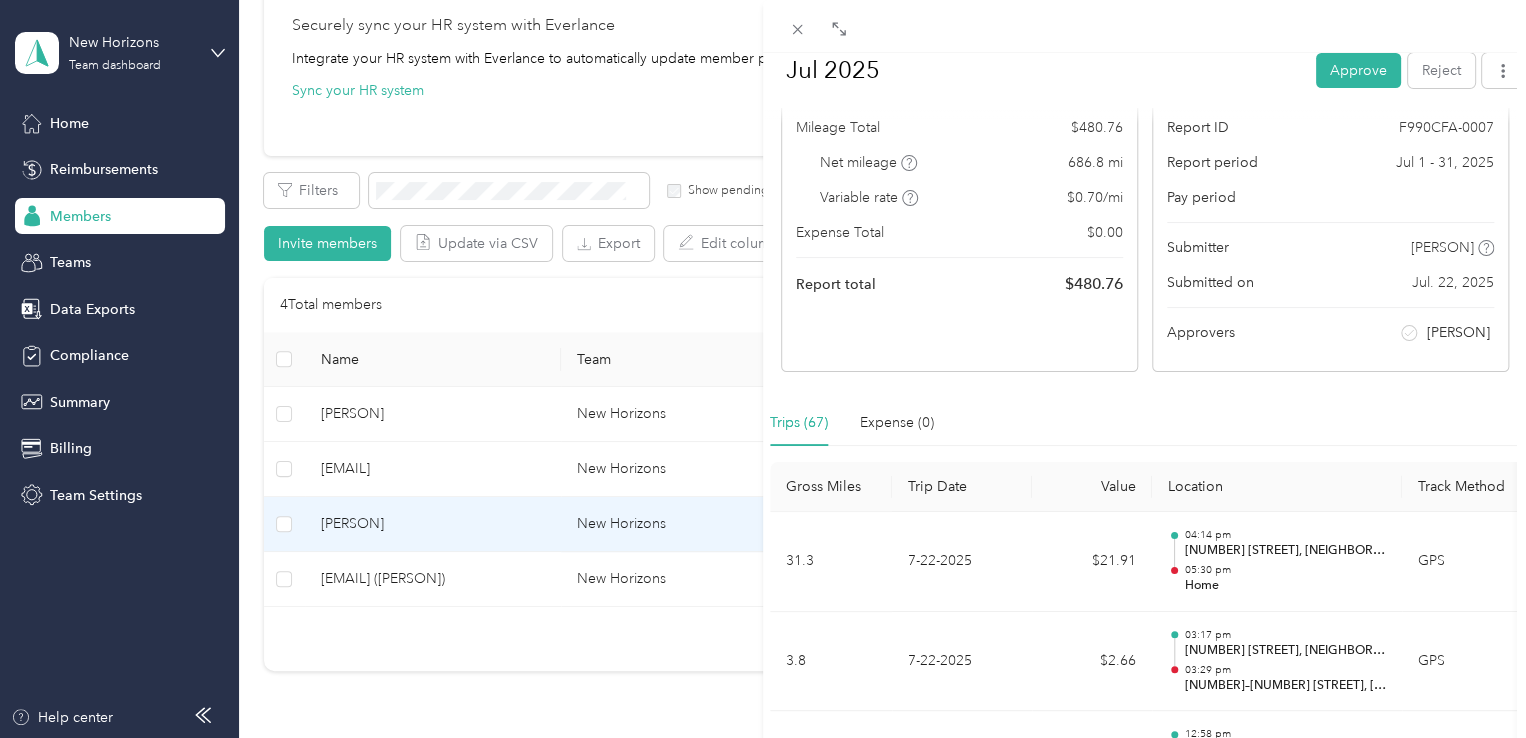 scroll, scrollTop: 0, scrollLeft: 0, axis: both 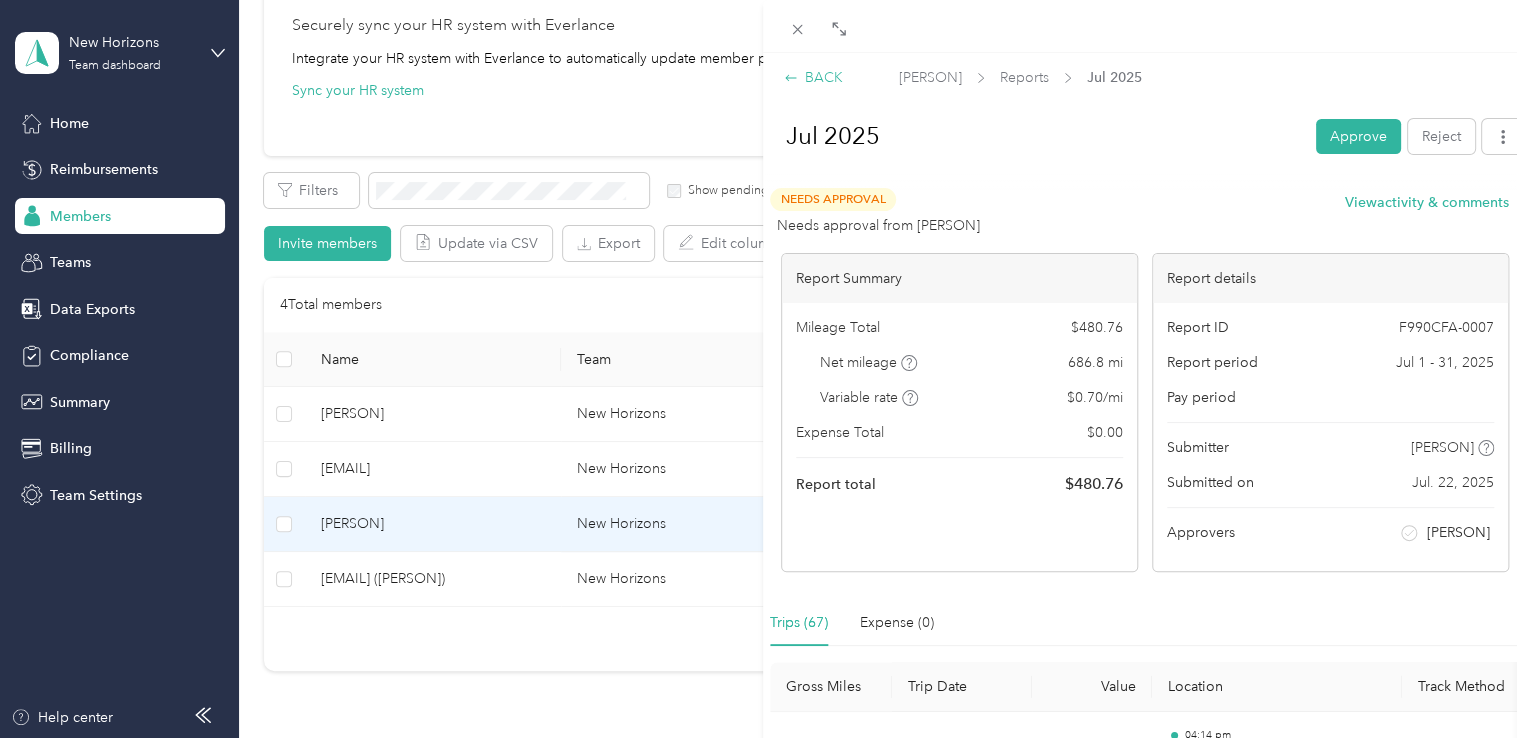 click on "BACK" at bounding box center (813, 77) 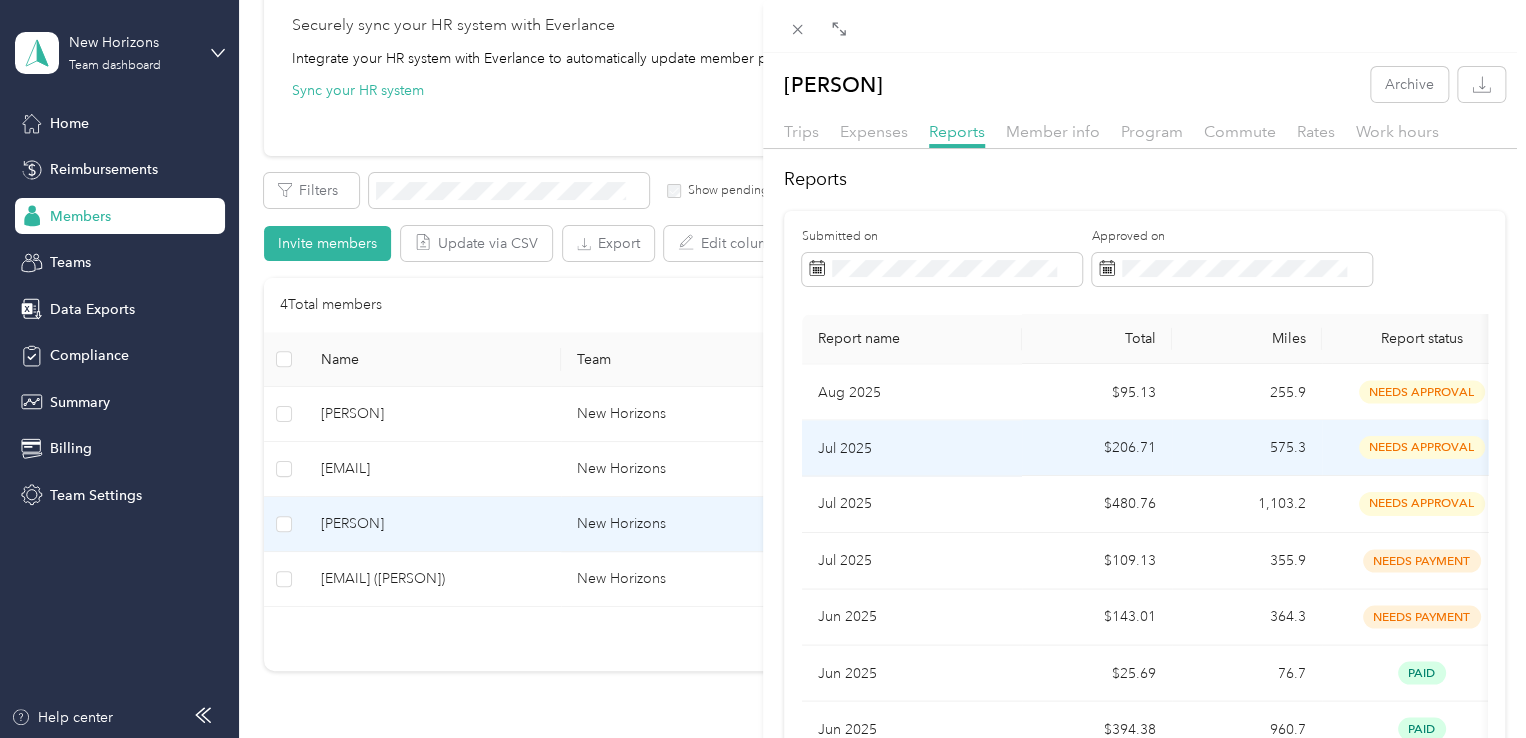 click on "Jul 2025" at bounding box center (912, 505) 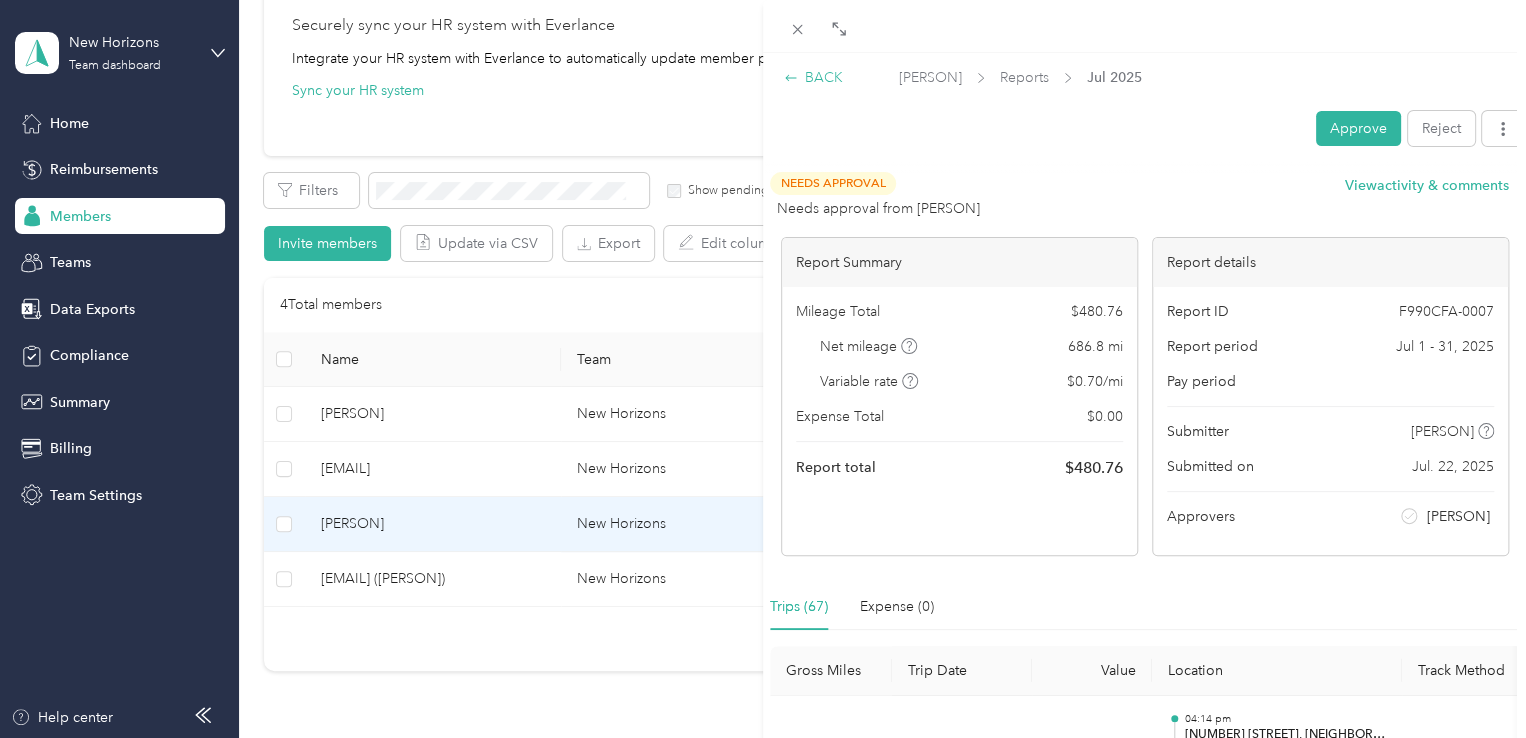 click on "BACK" at bounding box center [813, 77] 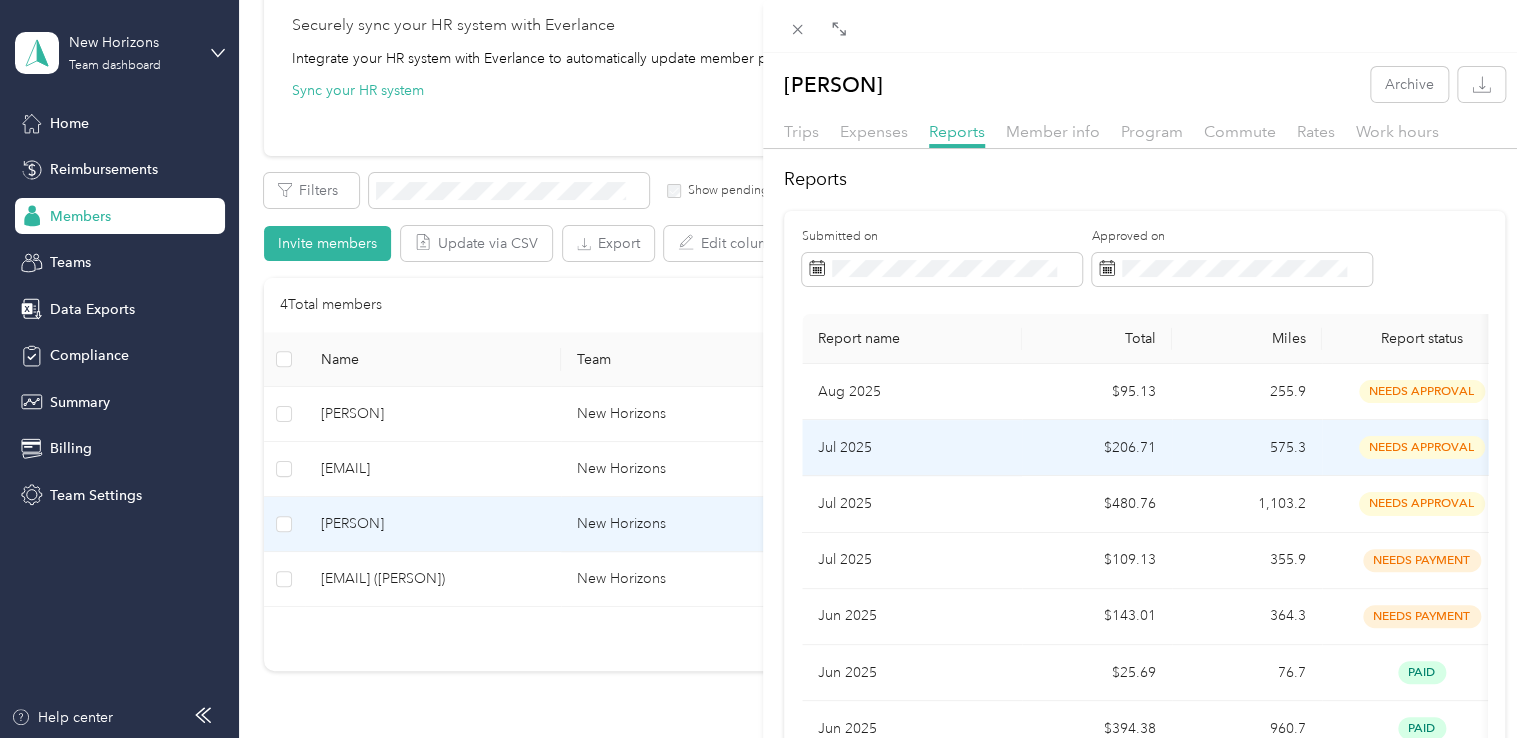 click on "$206.71" at bounding box center [1097, 448] 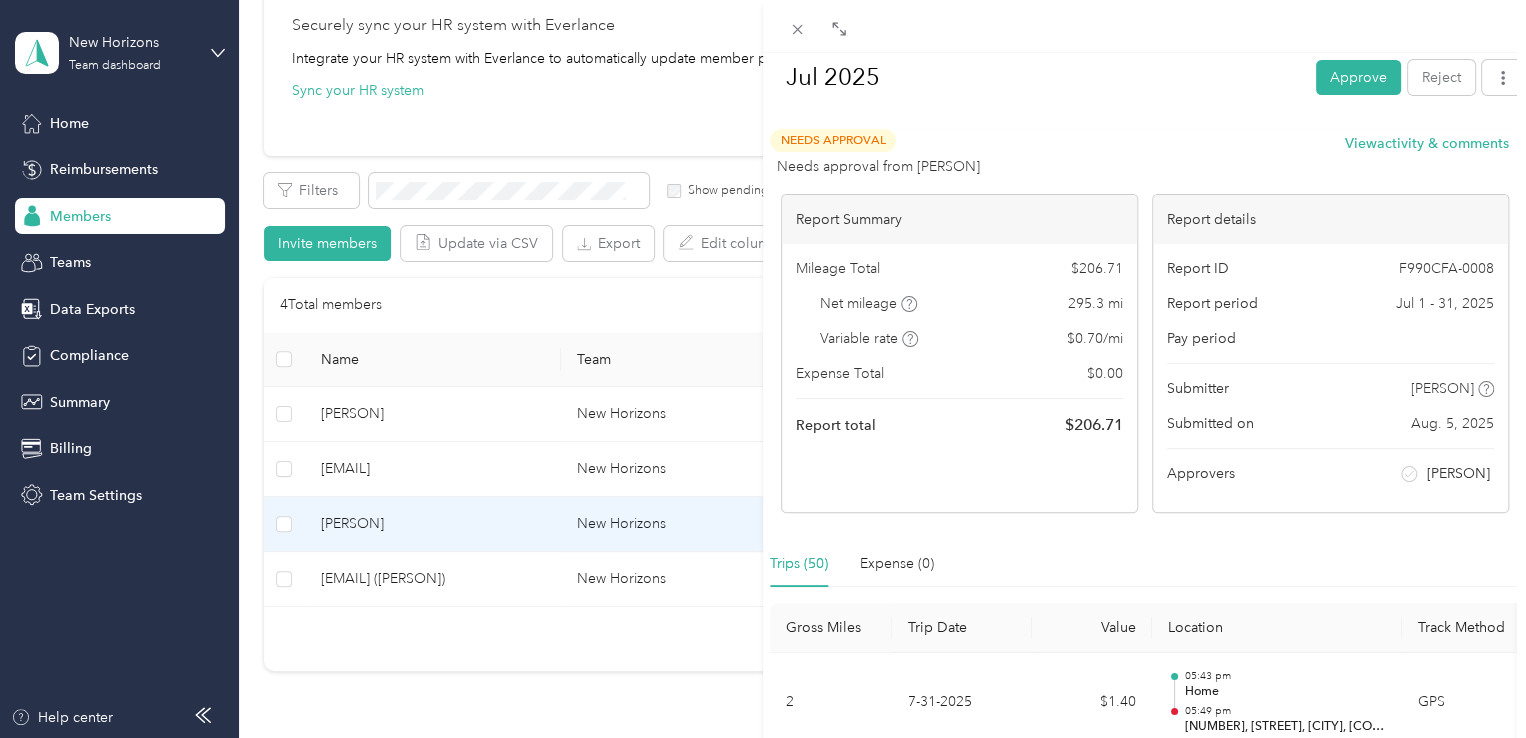 scroll, scrollTop: 0, scrollLeft: 0, axis: both 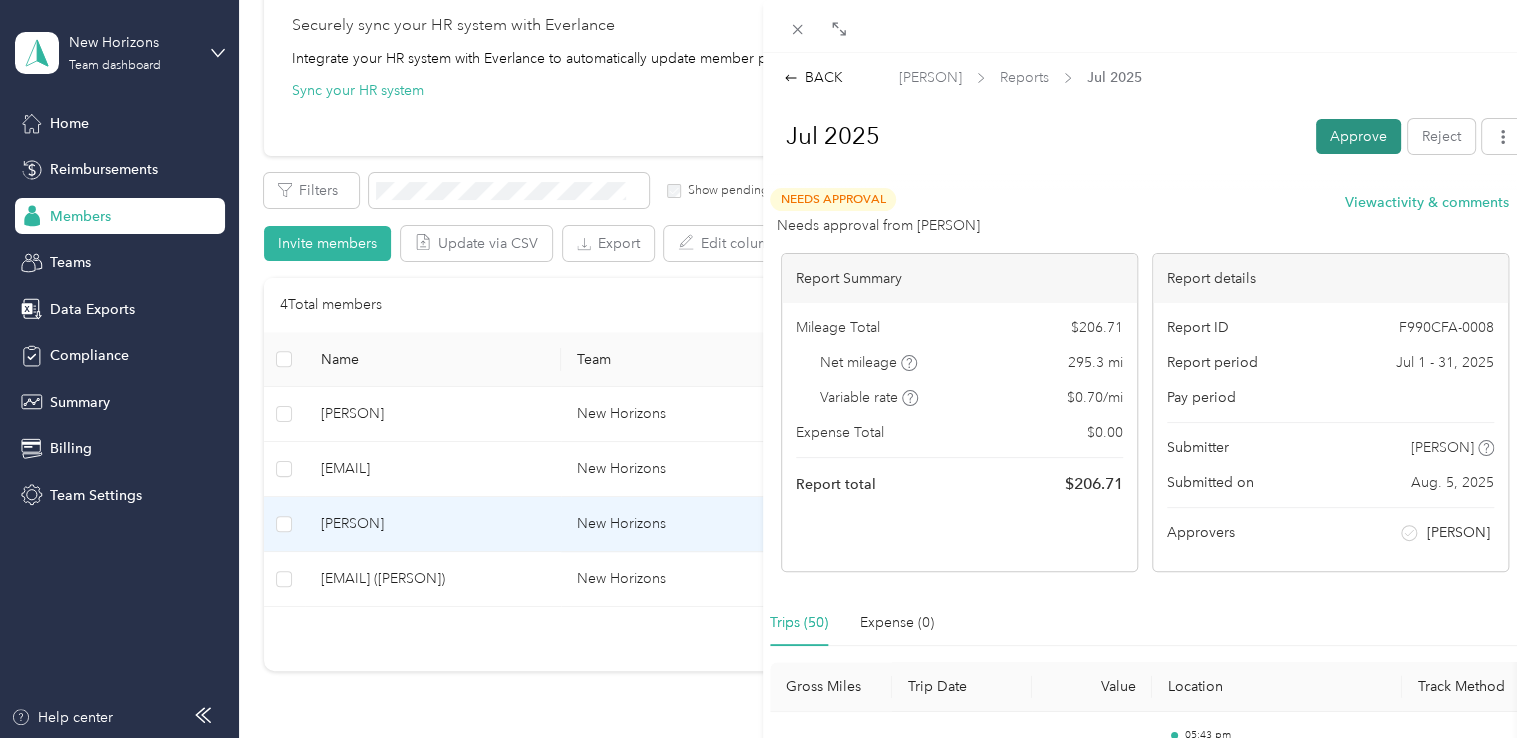 click on "Approve" at bounding box center [1358, 136] 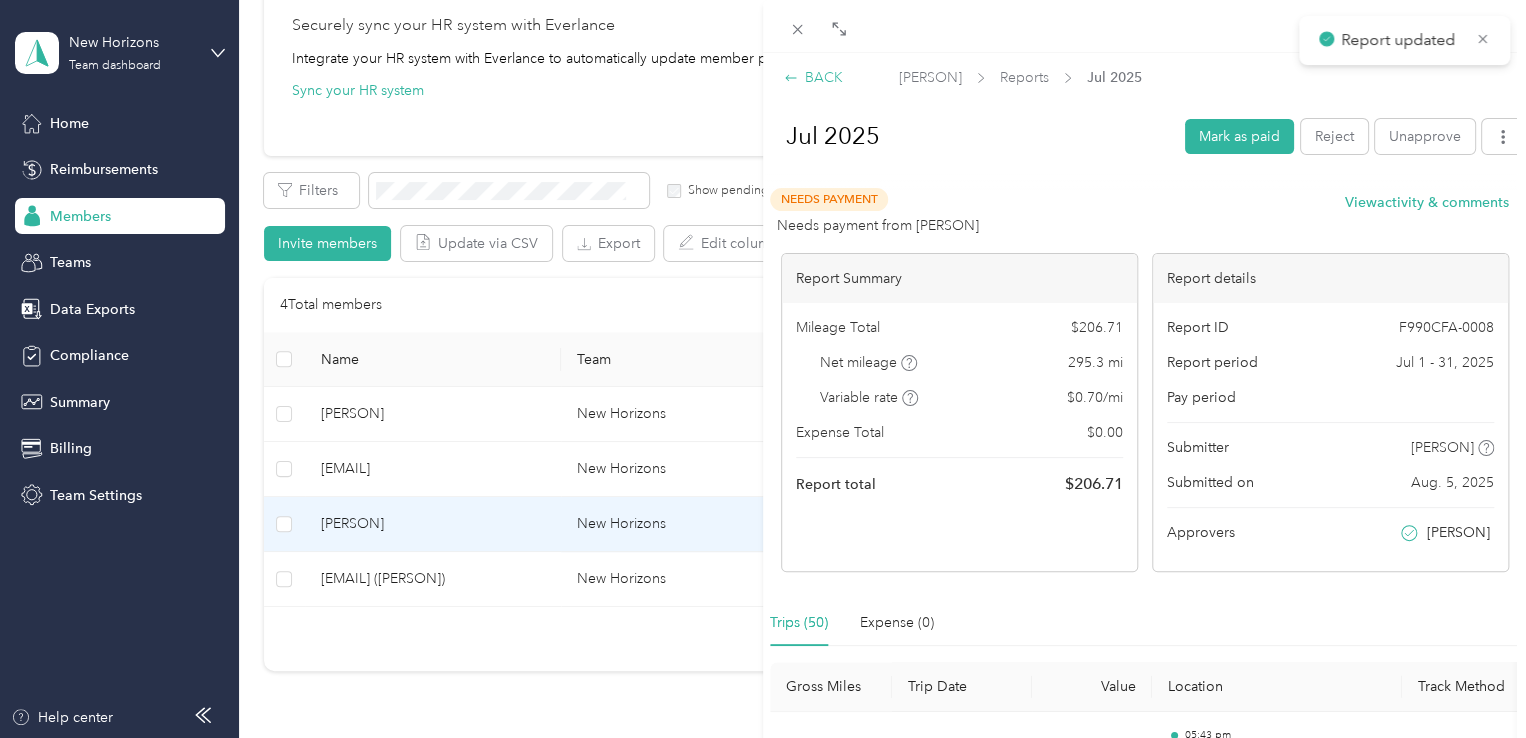 click on "BACK" at bounding box center (813, 77) 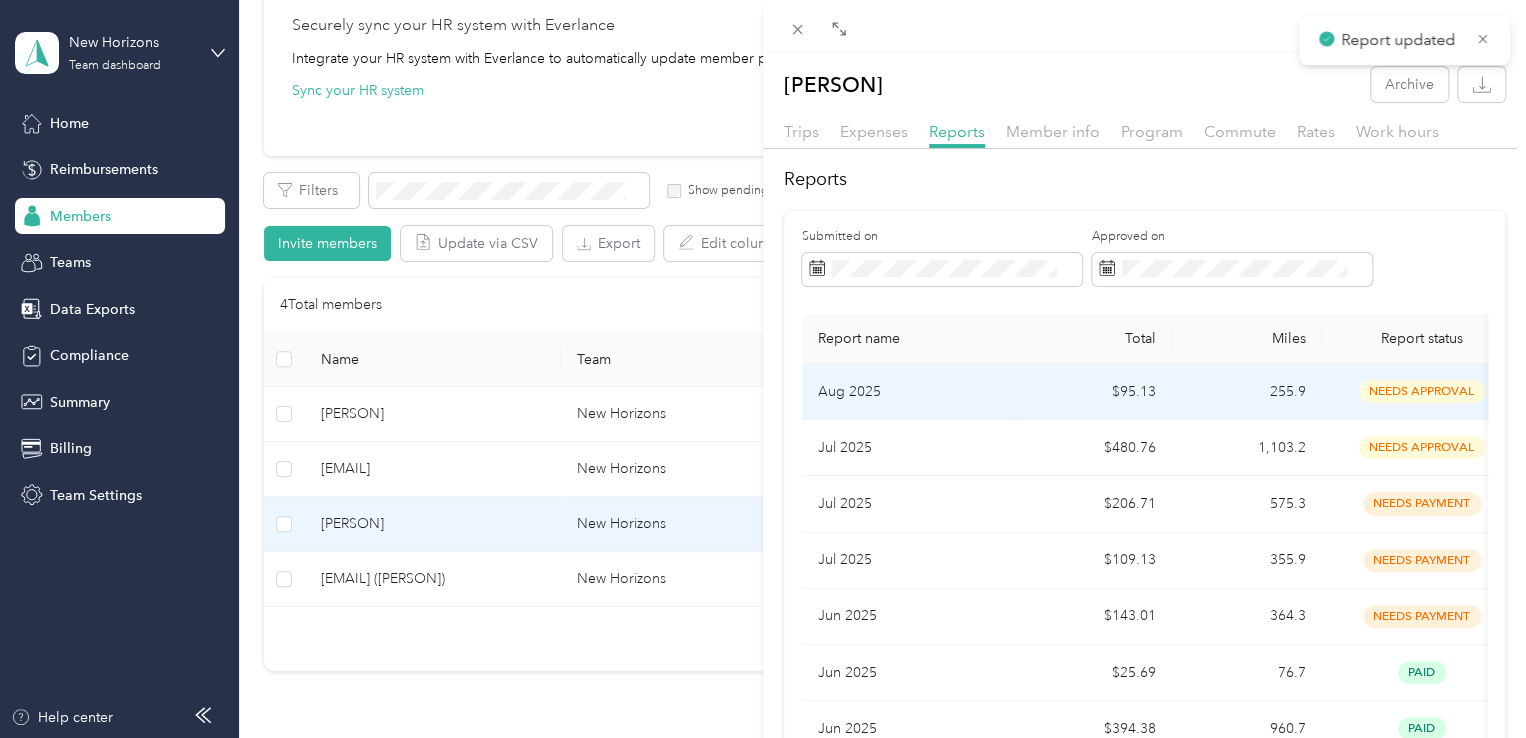 click on "Aug 2025" at bounding box center (912, 392) 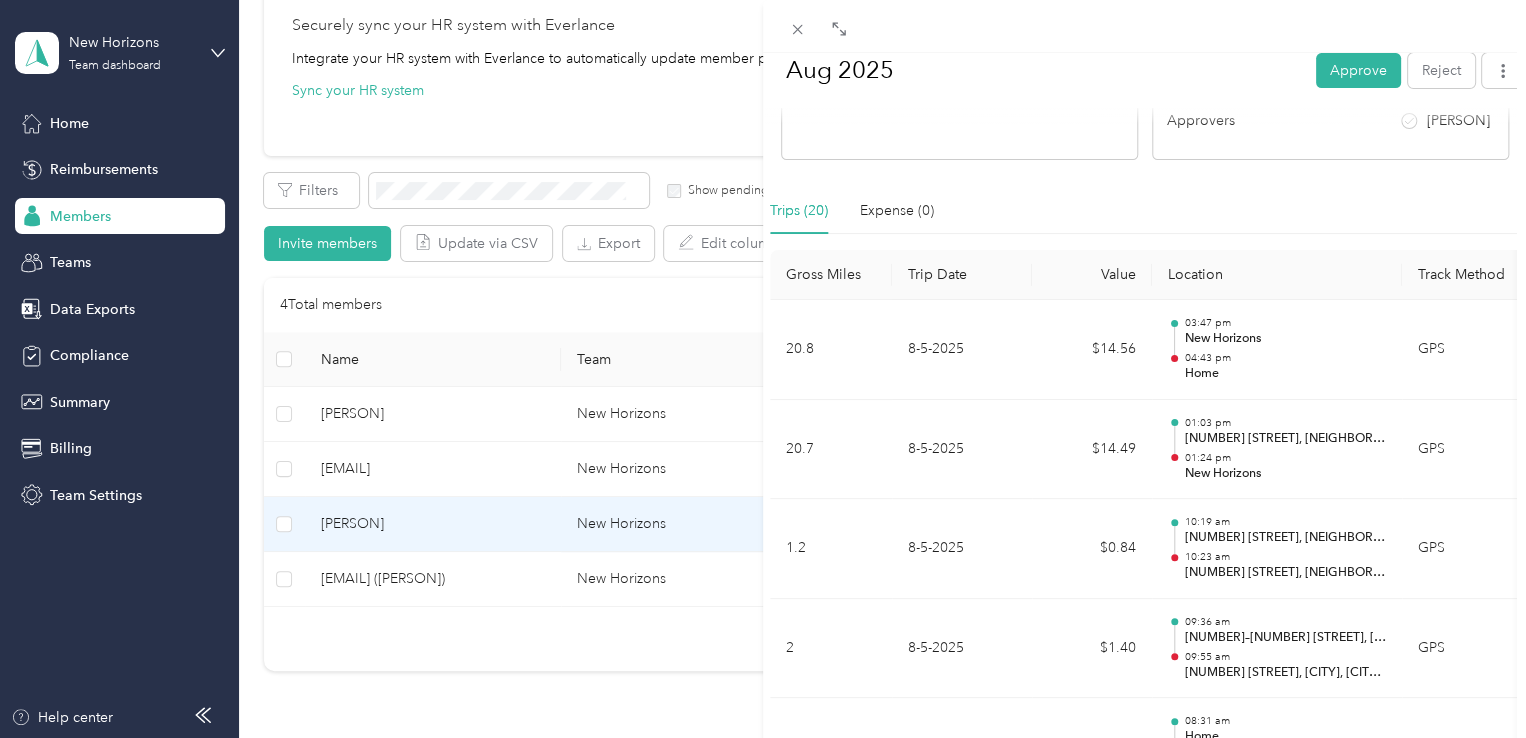 scroll, scrollTop: 0, scrollLeft: 0, axis: both 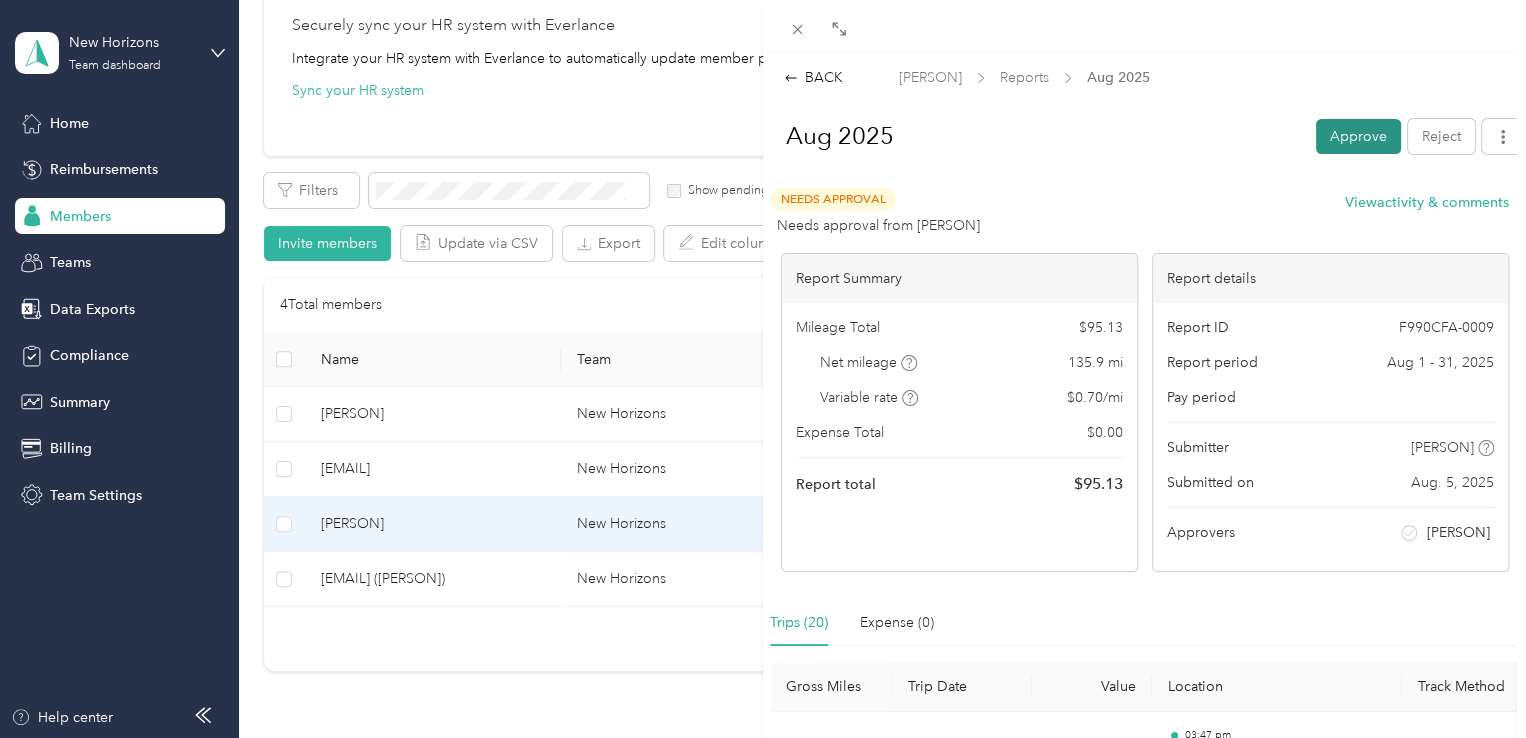 click on "Approve" at bounding box center (1358, 136) 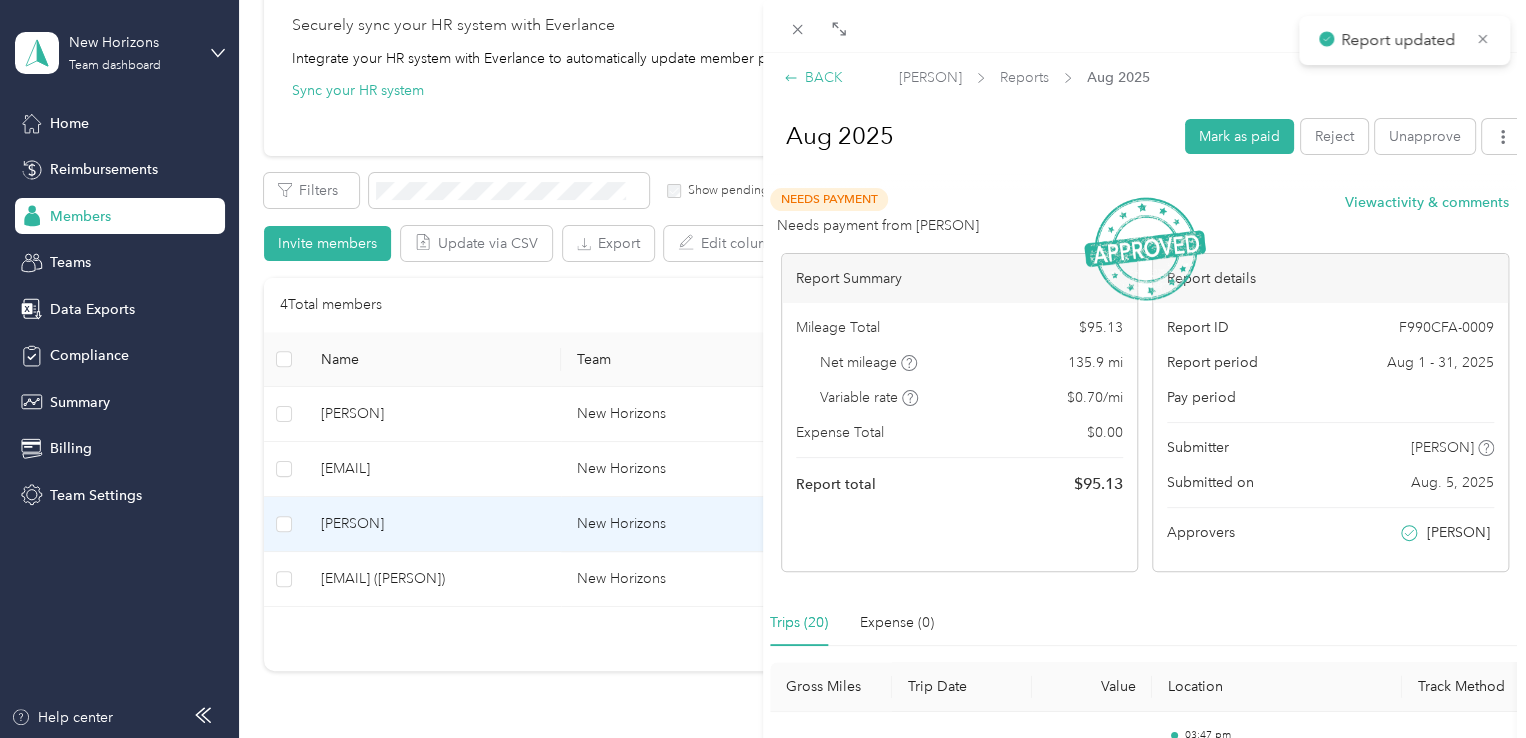 click on "BACK" at bounding box center (813, 77) 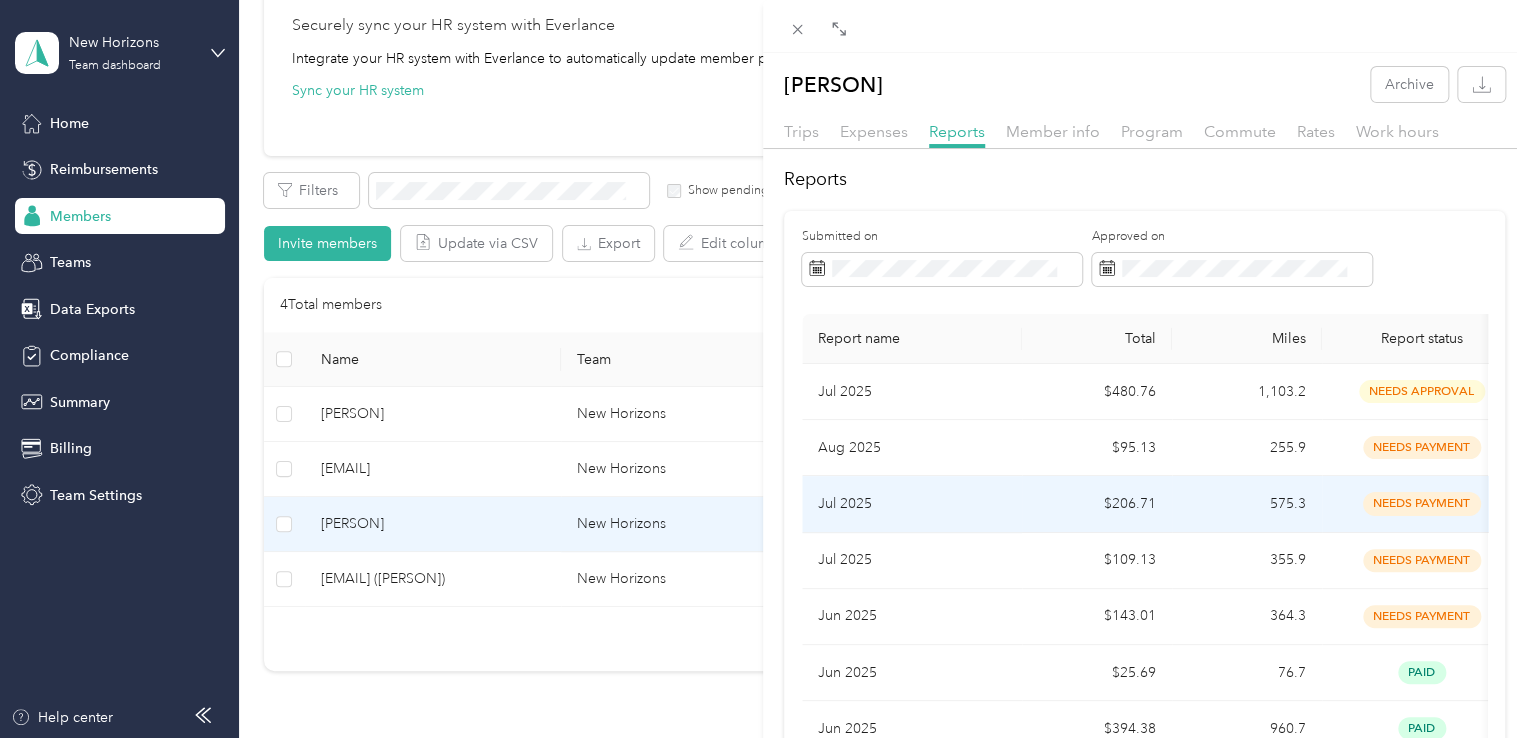 click on "Jul 2025" at bounding box center (912, 504) 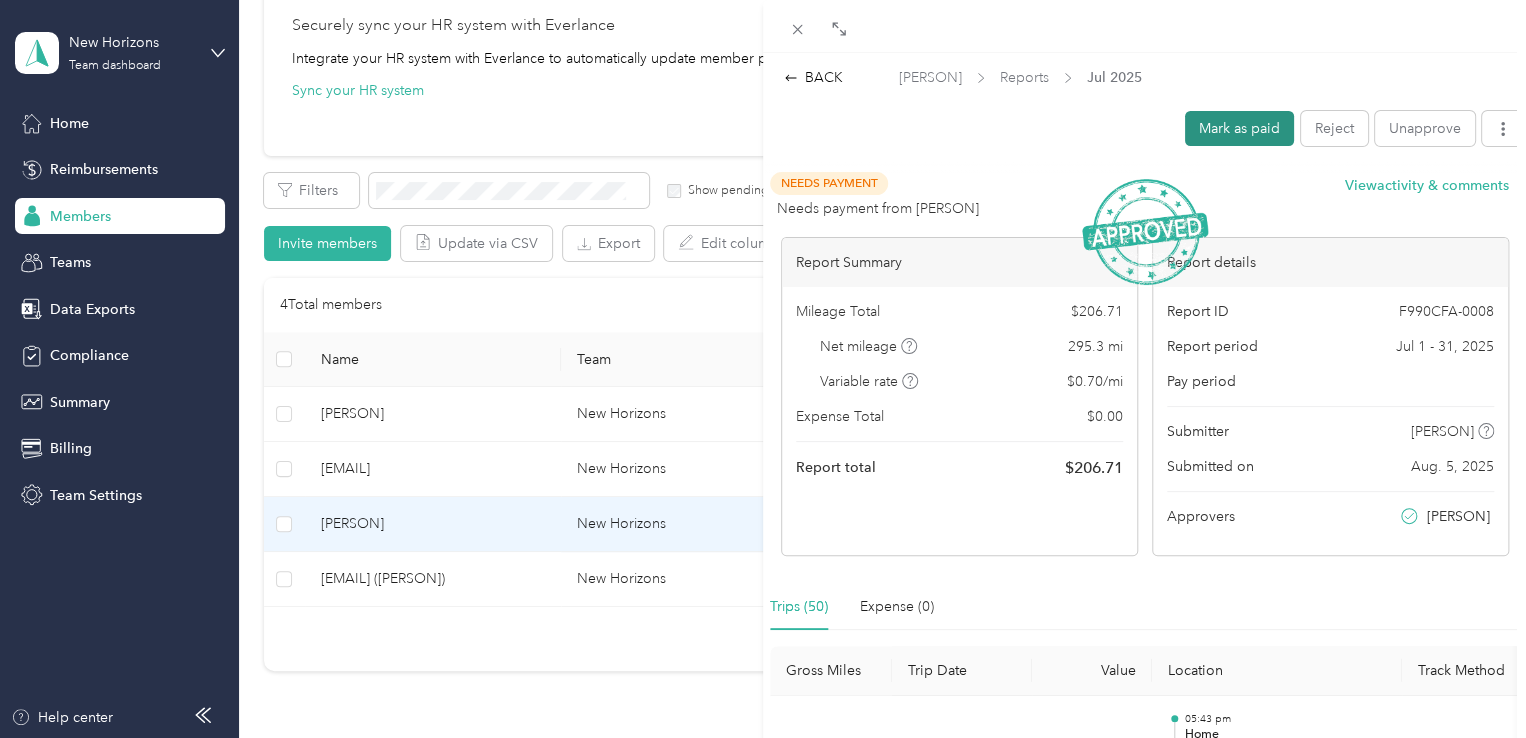 click on "Mark as paid" at bounding box center [1239, 128] 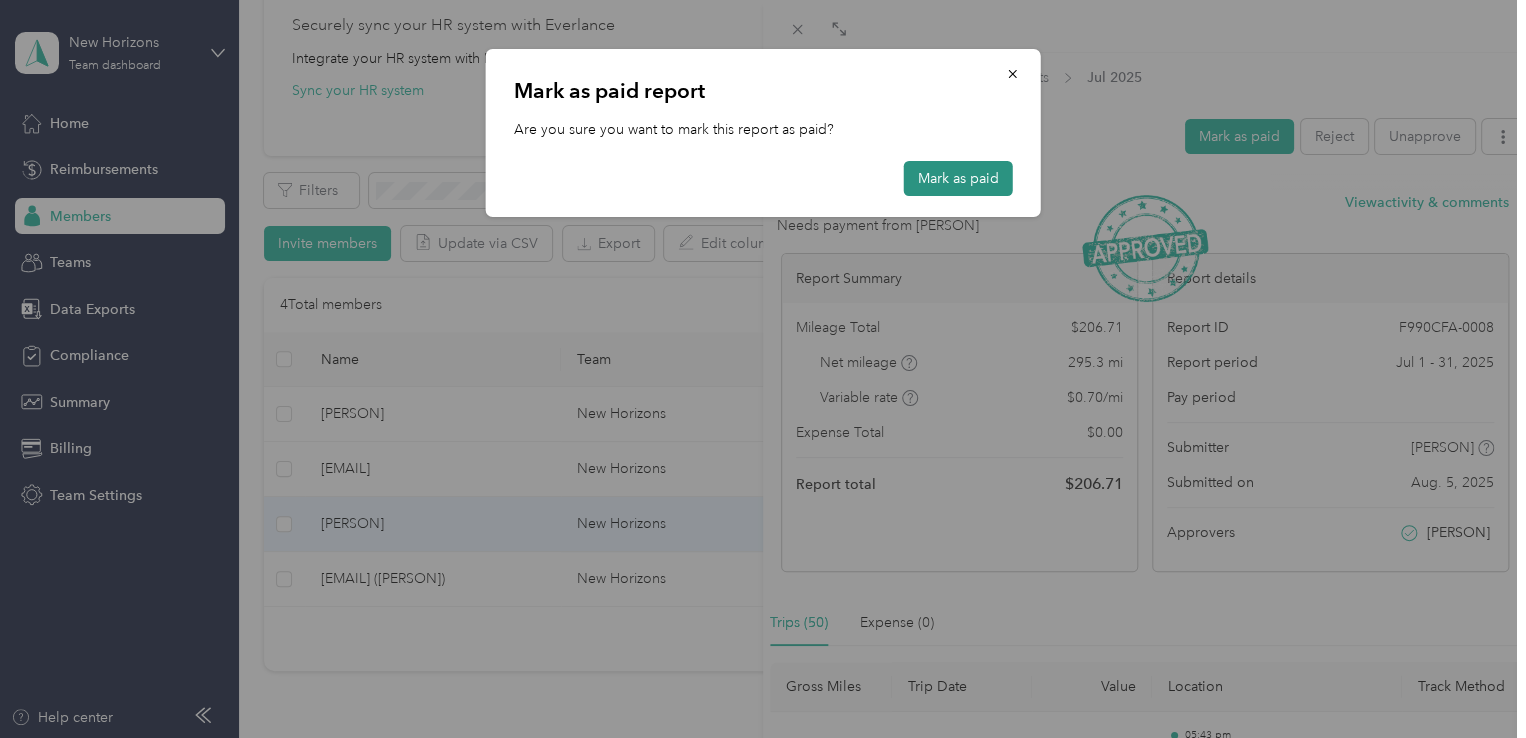 click on "Mark as paid" at bounding box center (958, 178) 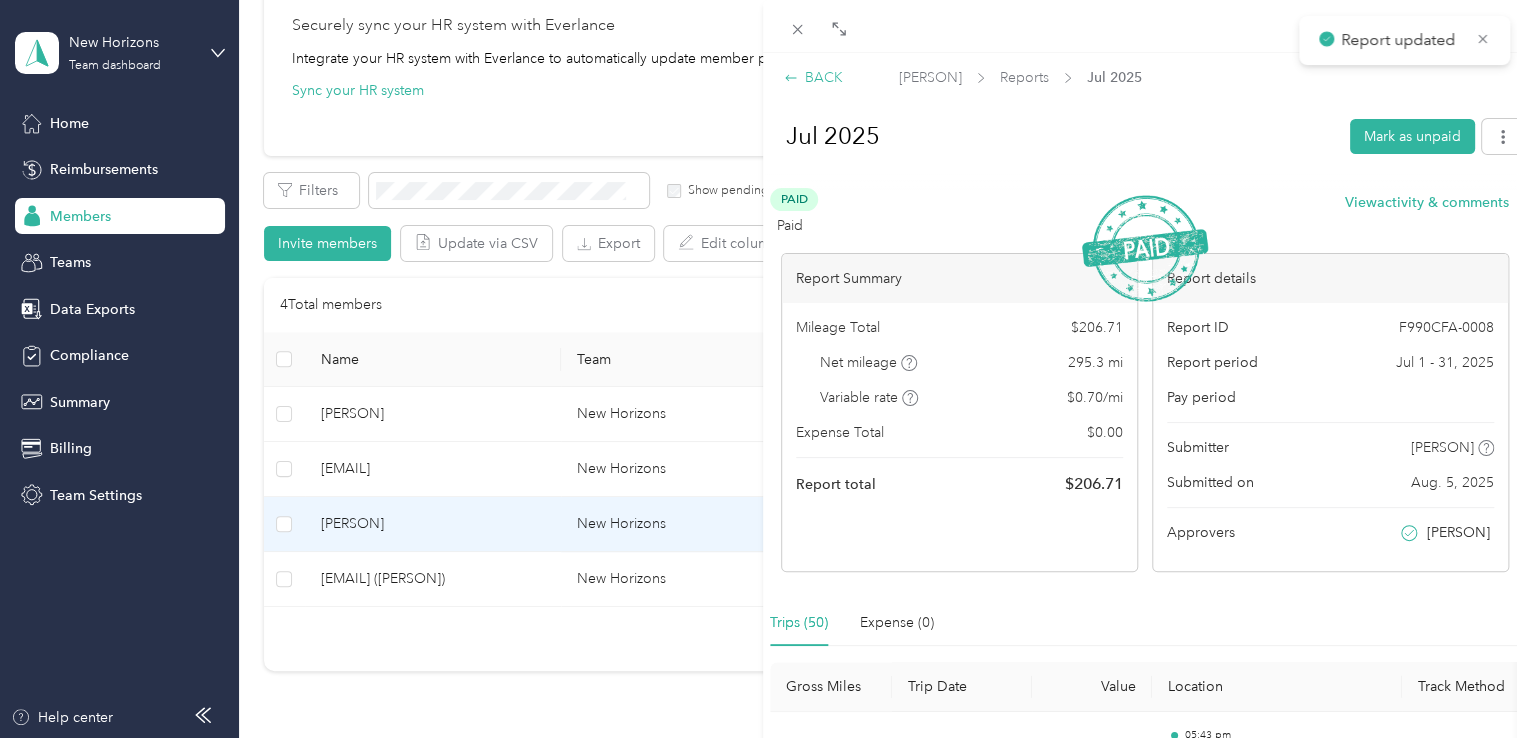 click on "BACK" at bounding box center (813, 77) 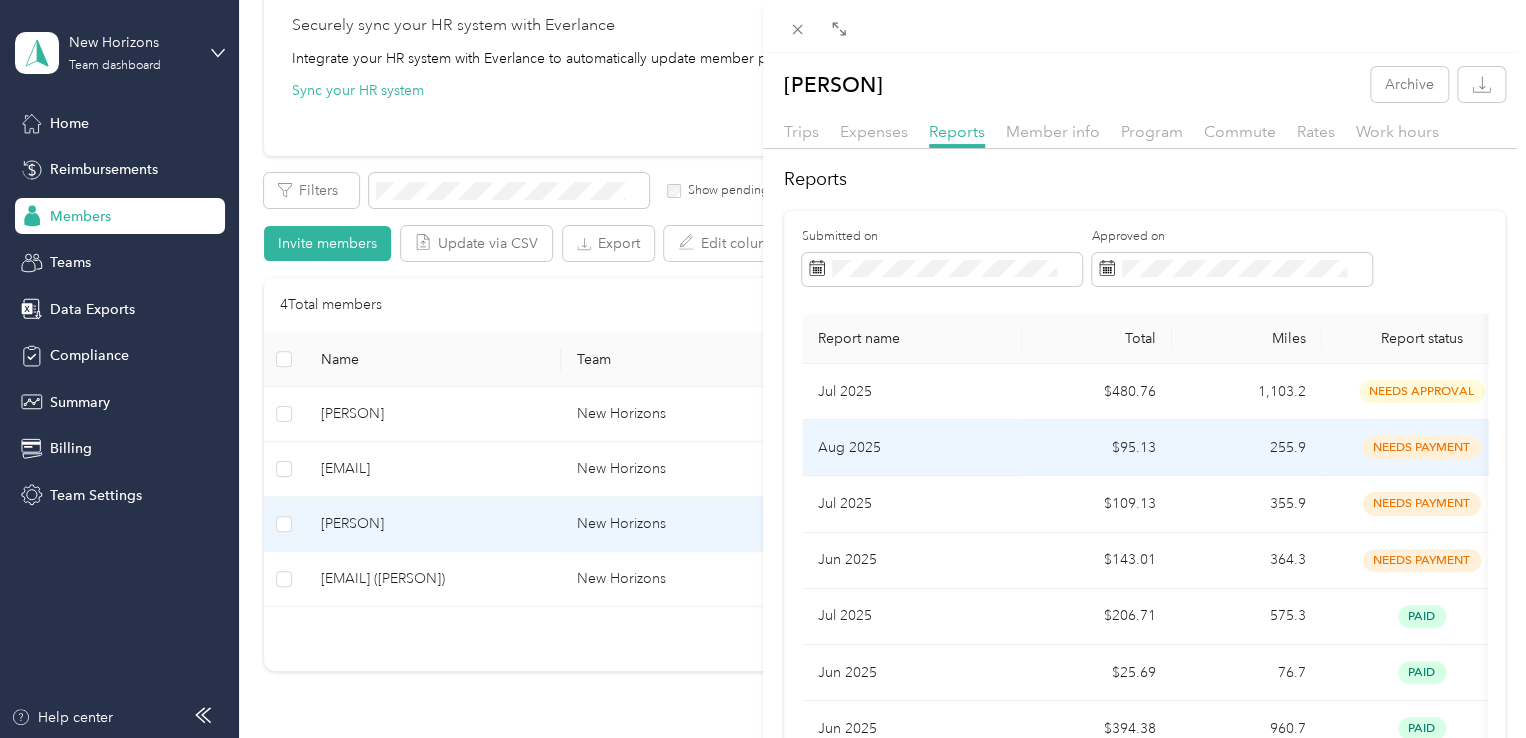 click on "$95.13" at bounding box center (1097, 448) 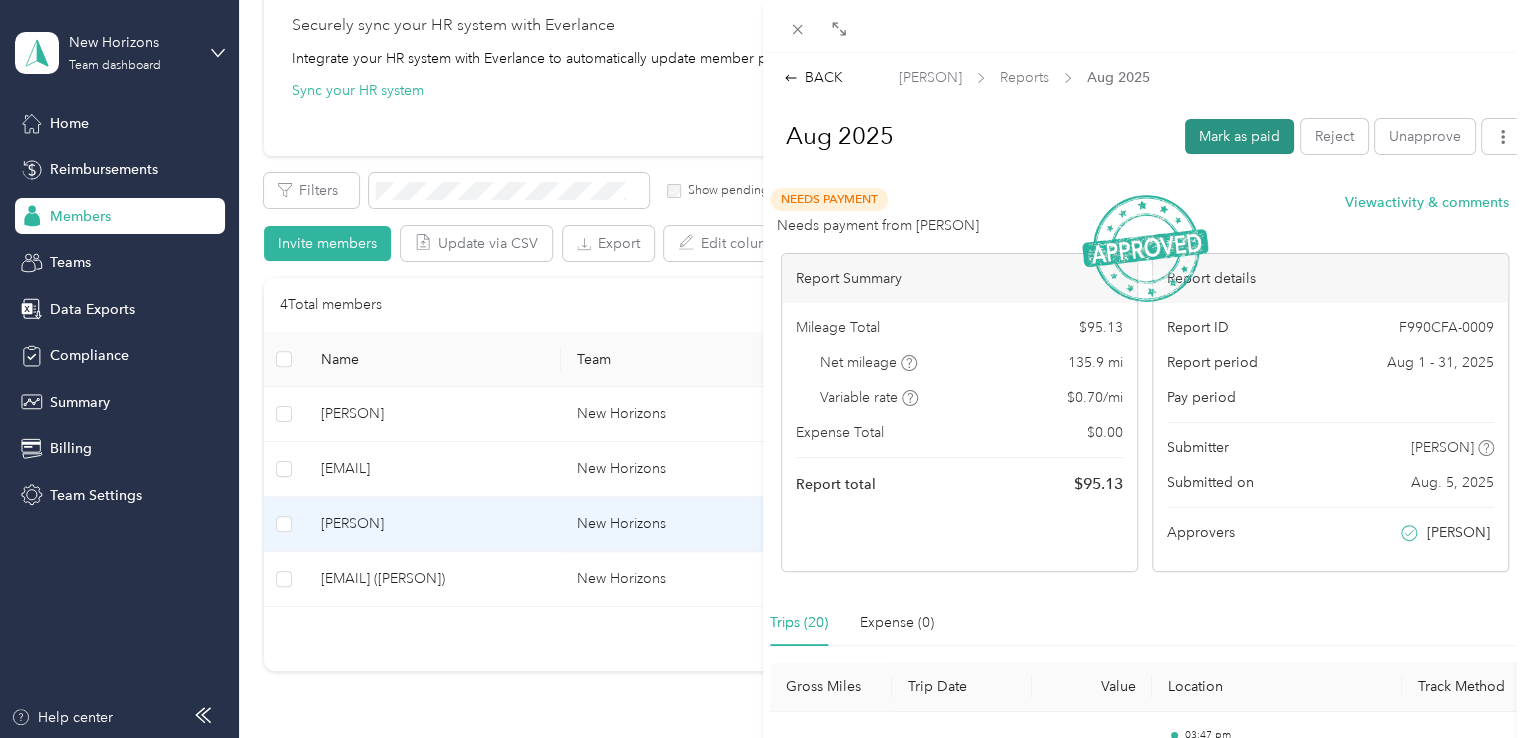 click on "Mark as paid" at bounding box center (1239, 136) 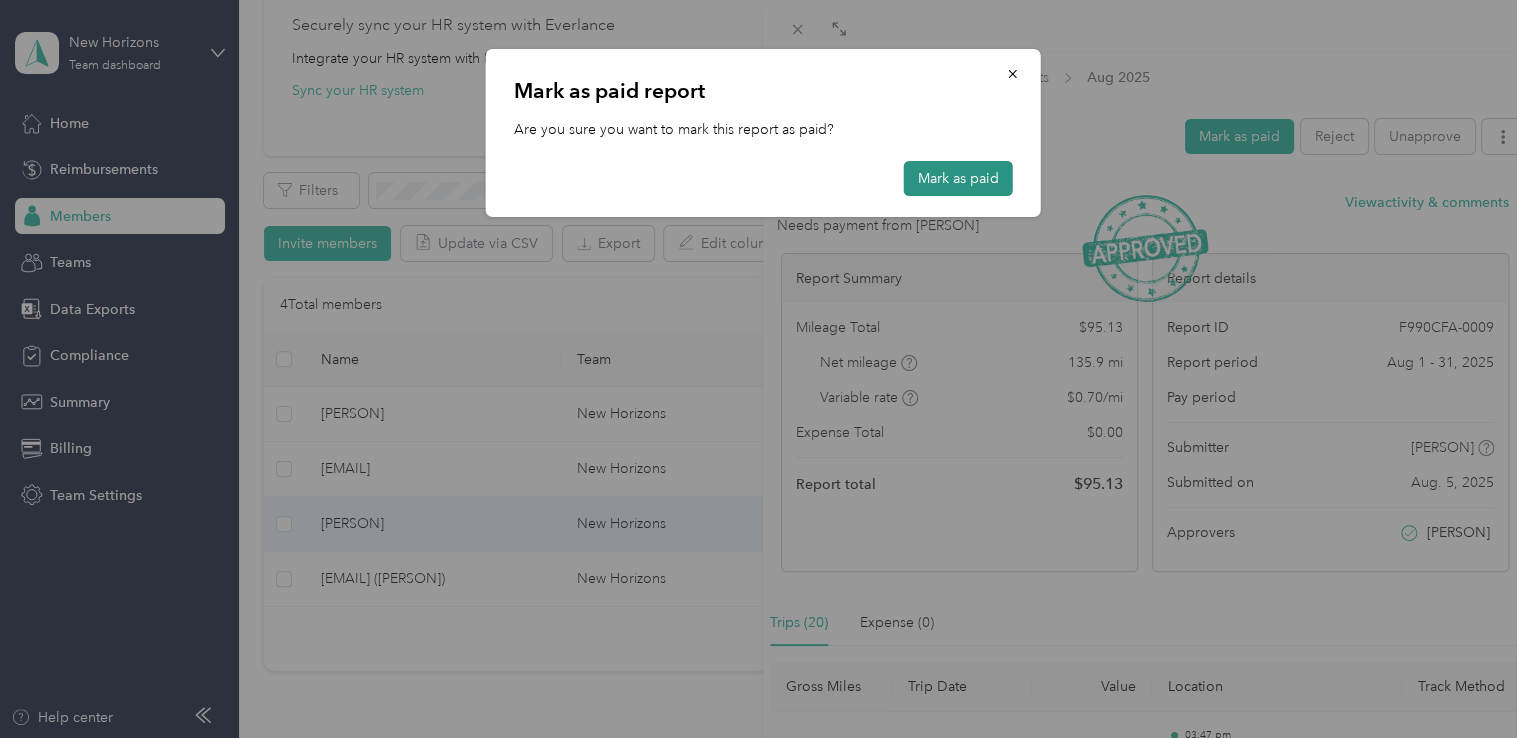 click on "Mark as paid" at bounding box center [958, 178] 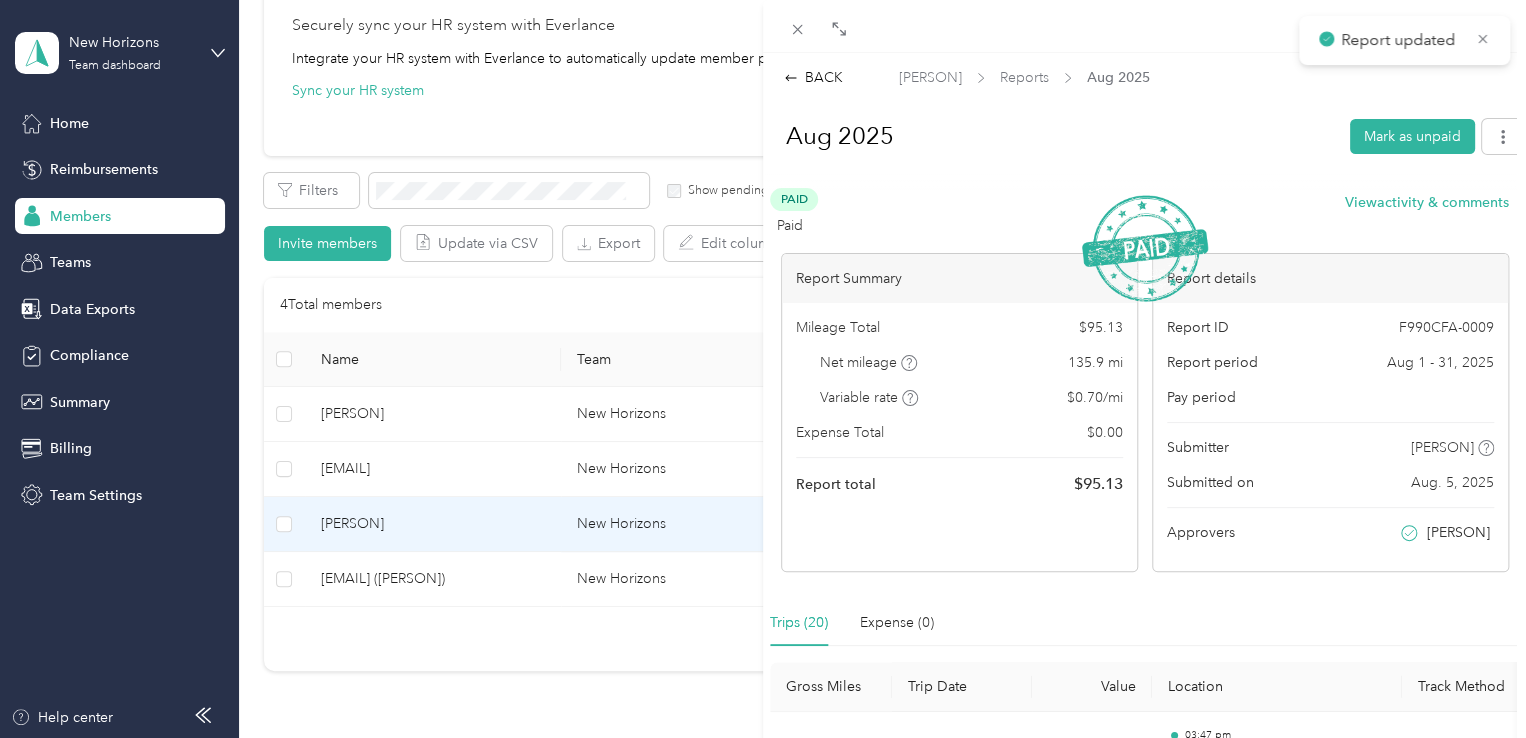 click on "BACK [PERSON] Reports [DATE] [DATE] Mark as unpaid Paid Paid View  activity & comments Report Summary Mileage Total $[PRICE] Net mileage   [NUMBER]   mi Variable rate   $[PRICE] / mi Expense Total $[PRICE] Report total $[PRICE] Report details Report ID F990CFA-0009 Report period [DATE] - [DATE] Pay period Submitter [PERSON] Submitted on [DATE] Approvers [PERSON] Trips ([NUMBER]) Expense ([NUMBER]) Gross Miles Trip Date Value Location Track Method Purpose Notes Tags                   [NUMBER] [DATE] $[PRICE] [TIME] [BUSINESS_NAME] [TIME] Home  GPS [BUSINESS_NAME] - [NUMBER] [DATE] $[PRICE] [TIME] [NUMBER] [STREET], [NEIGHBORHOOD], [CITY], [STATE] [TIME] [BUSINESS_NAME] GPS [BUSINESS_NAME] - [NUMBER] [DATE] $[PRICE] [TIME] [NUMBER] [STREET], [NEIGHBORHOOD], [CITY], [STATE] [TIME] [BUSINESS_NAME] GPS [BUSINESS_NAME] - [NUMBER] [DATE] $[PRICE] [TIME] [NUMBER]–[NUMBER] [STREET], [NEIGHBORHOOD], [CITY], [STATE] [TIME] [NUMBER] [STREET], [NEIGHBORHOOD], [CITY], [STATE] GPS [BUSINESS_NAME] - [NUMBER] [DATE] $[PRICE] [TIME] Home  [TIME] -" at bounding box center (1144, 1395) 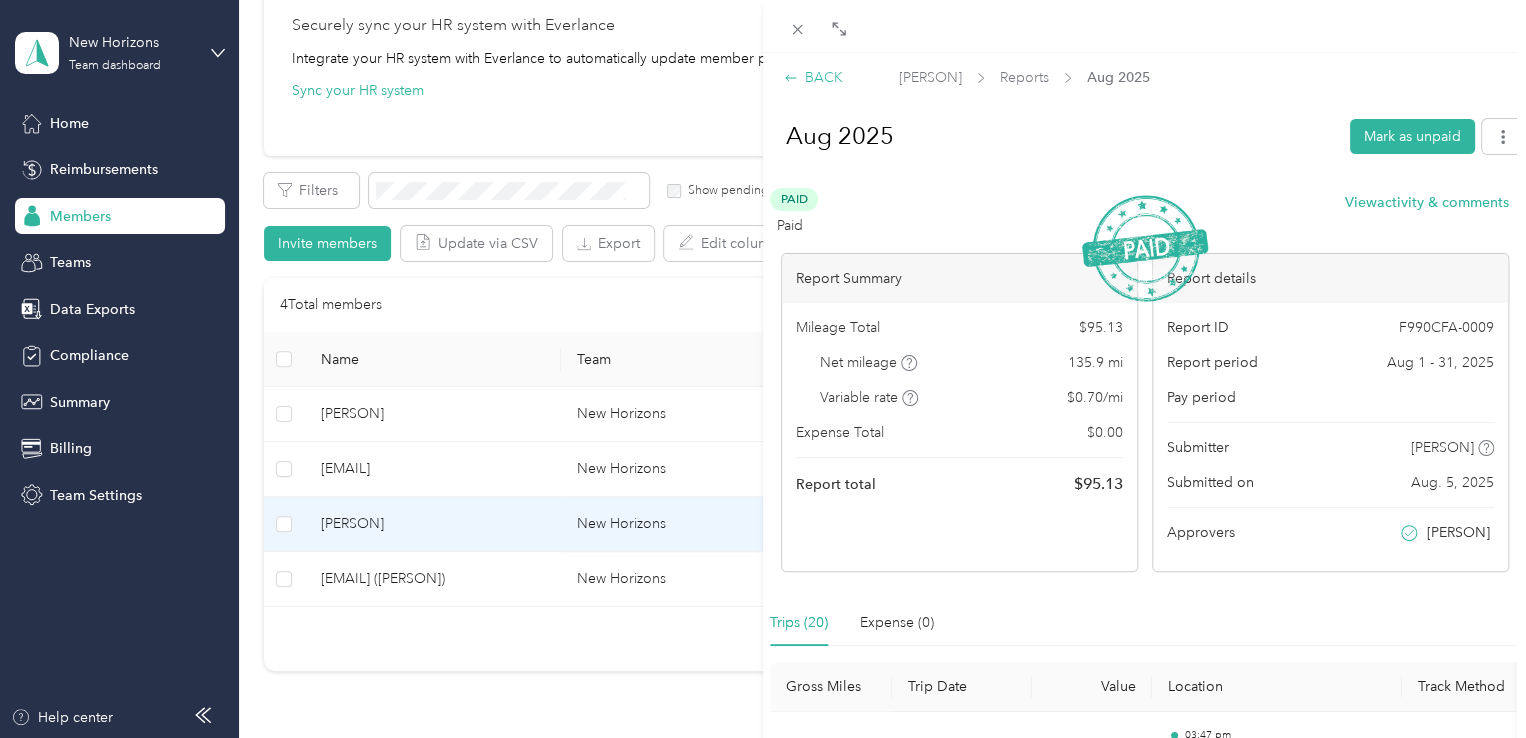 click on "BACK" at bounding box center (813, 77) 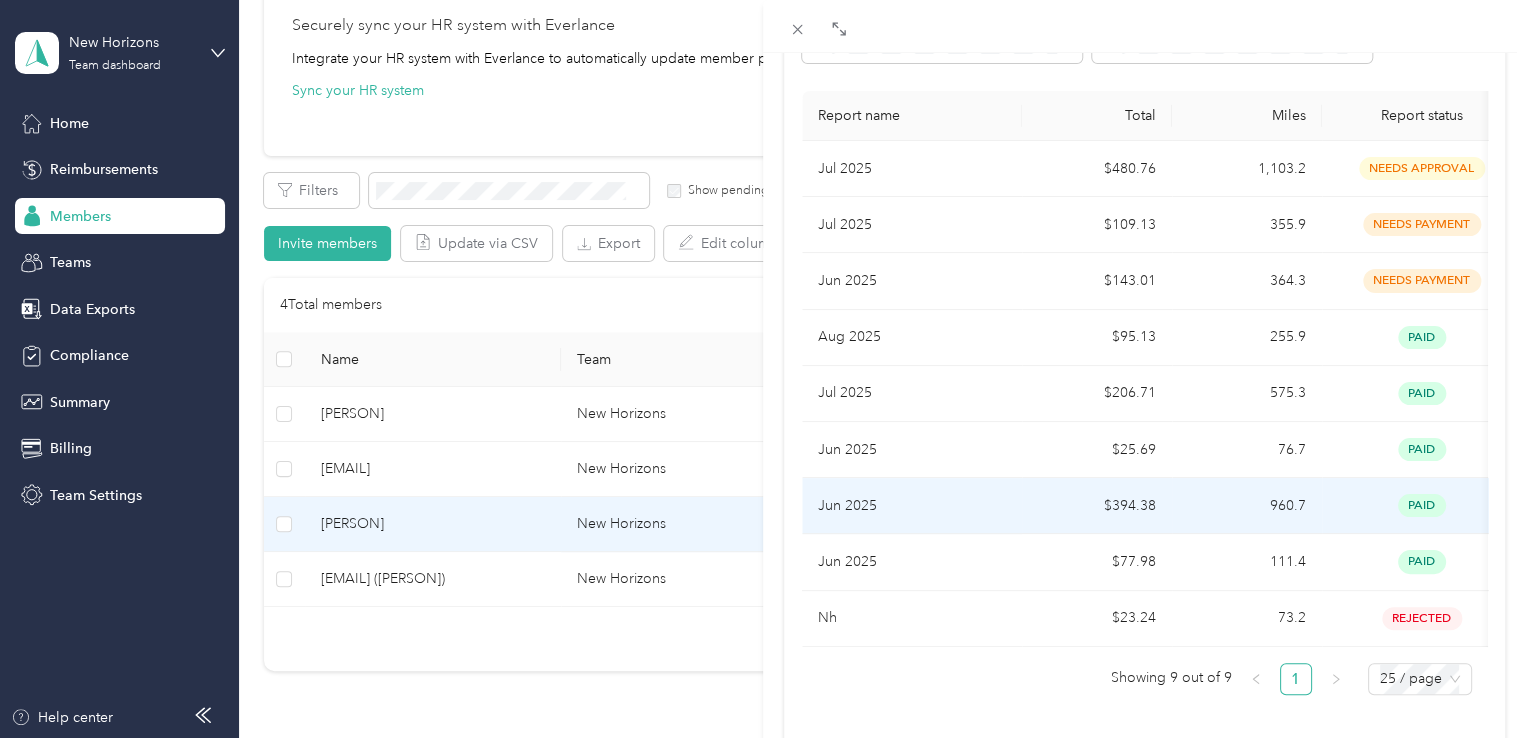 scroll, scrollTop: 12, scrollLeft: 0, axis: vertical 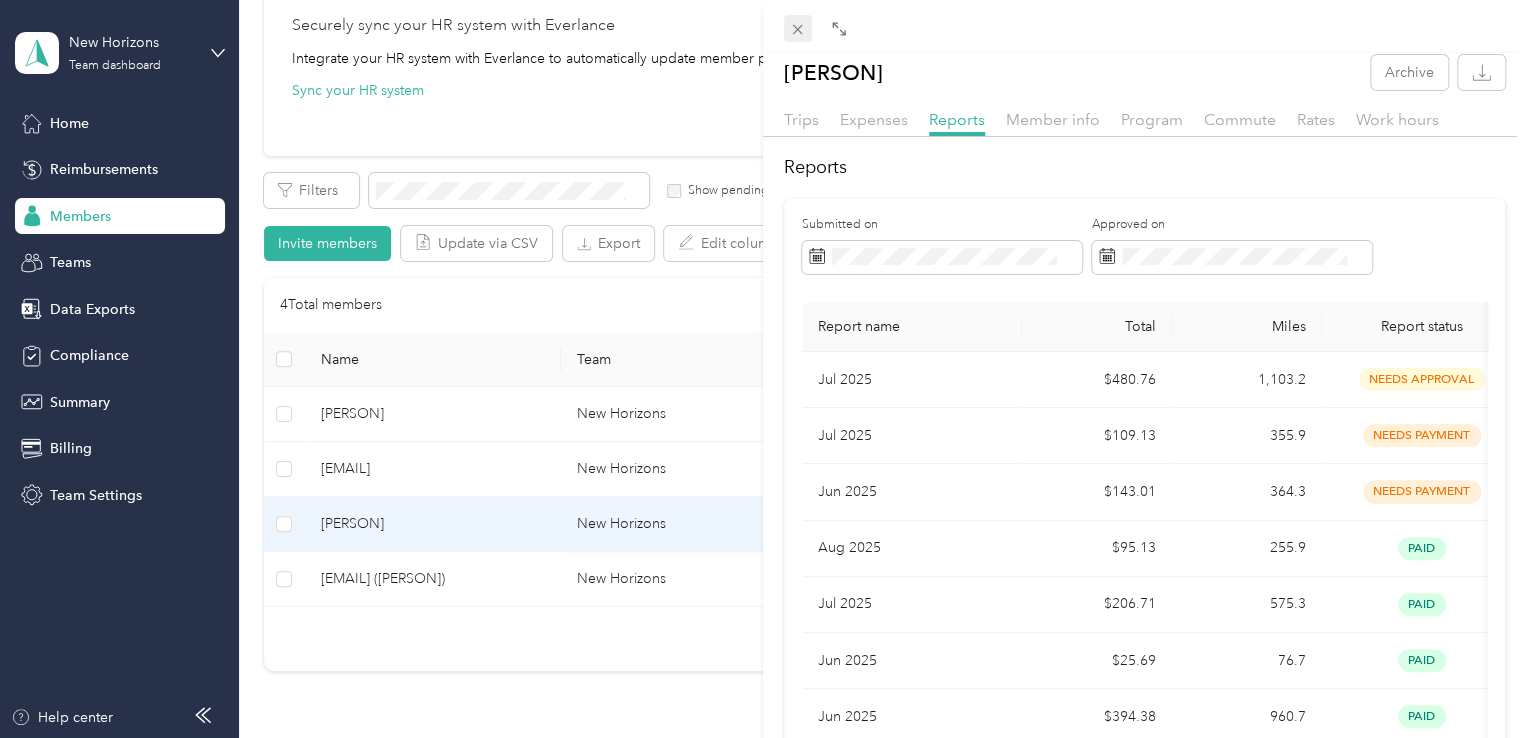click at bounding box center (1144, 26) 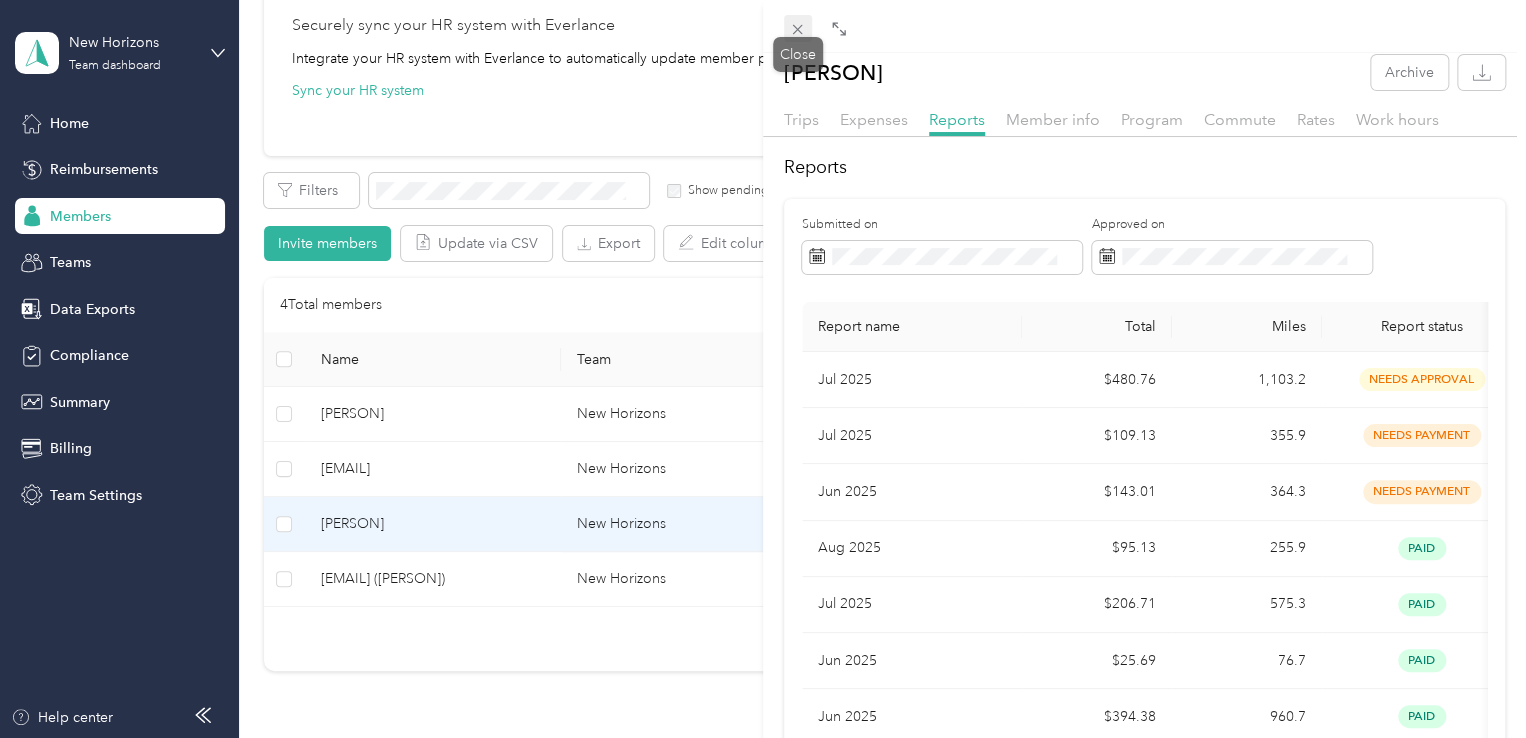 click 